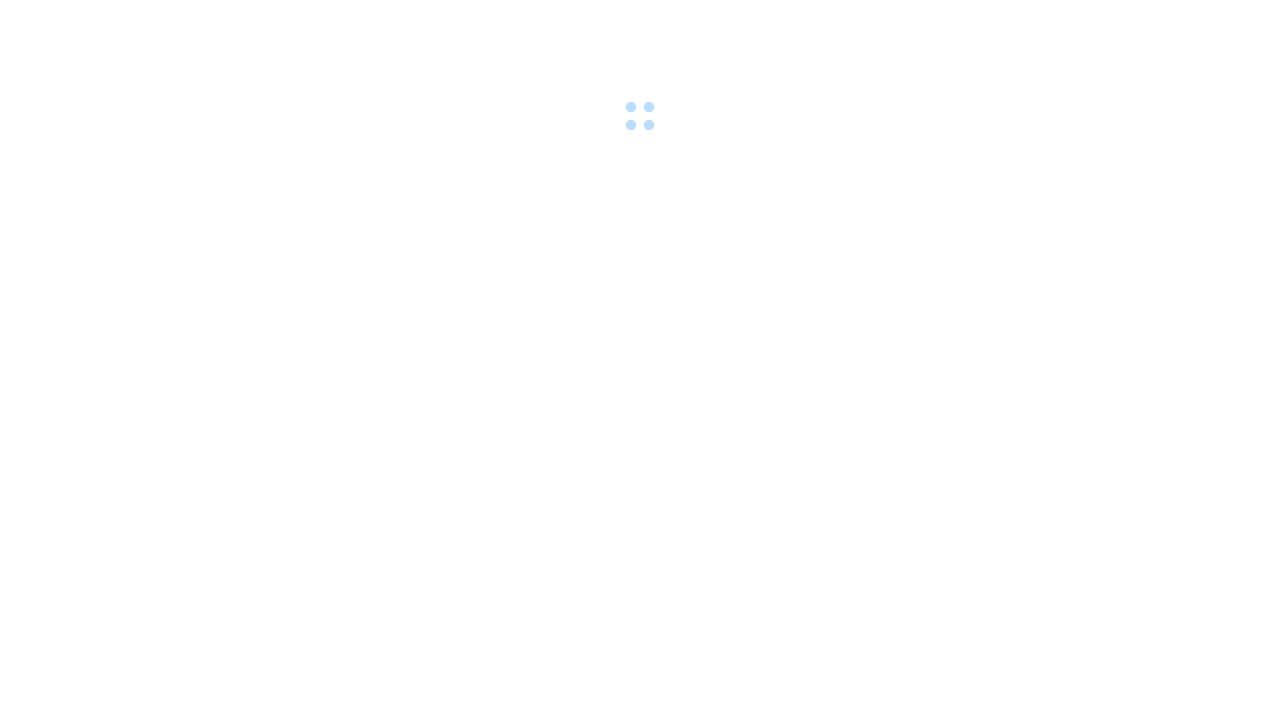scroll, scrollTop: 0, scrollLeft: 0, axis: both 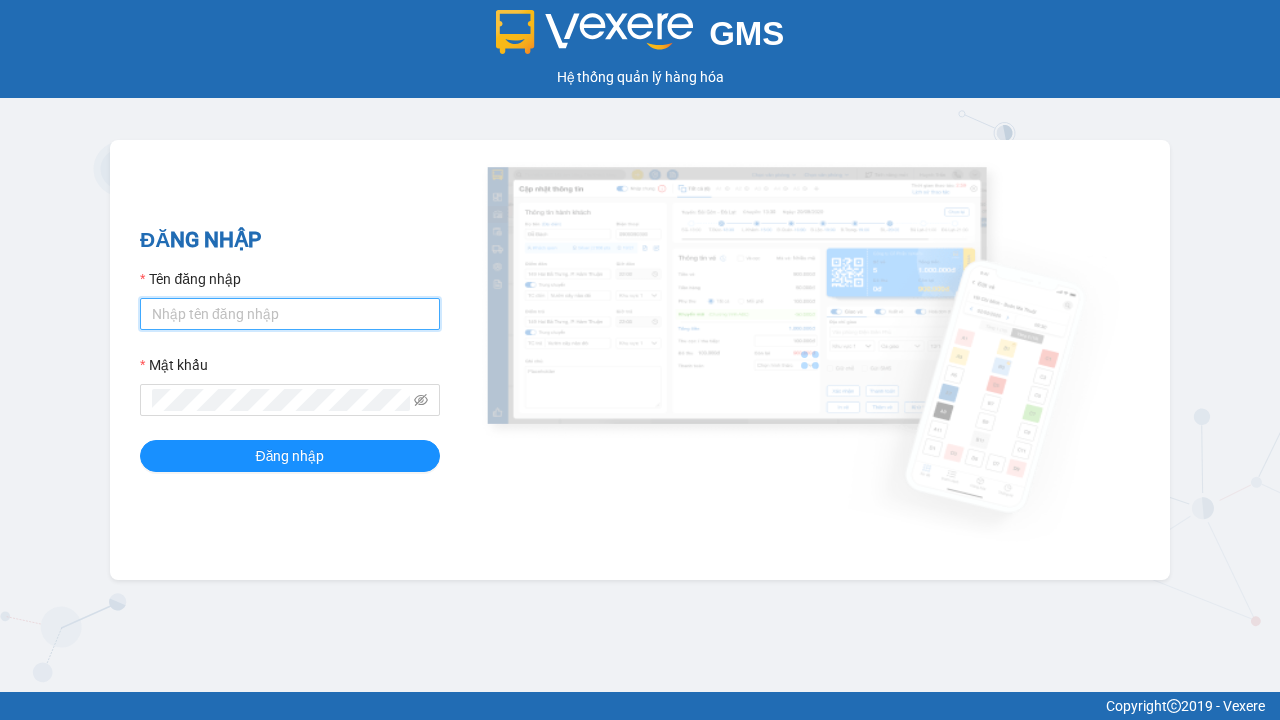click on "Tên đăng nhập" at bounding box center (290, 314) 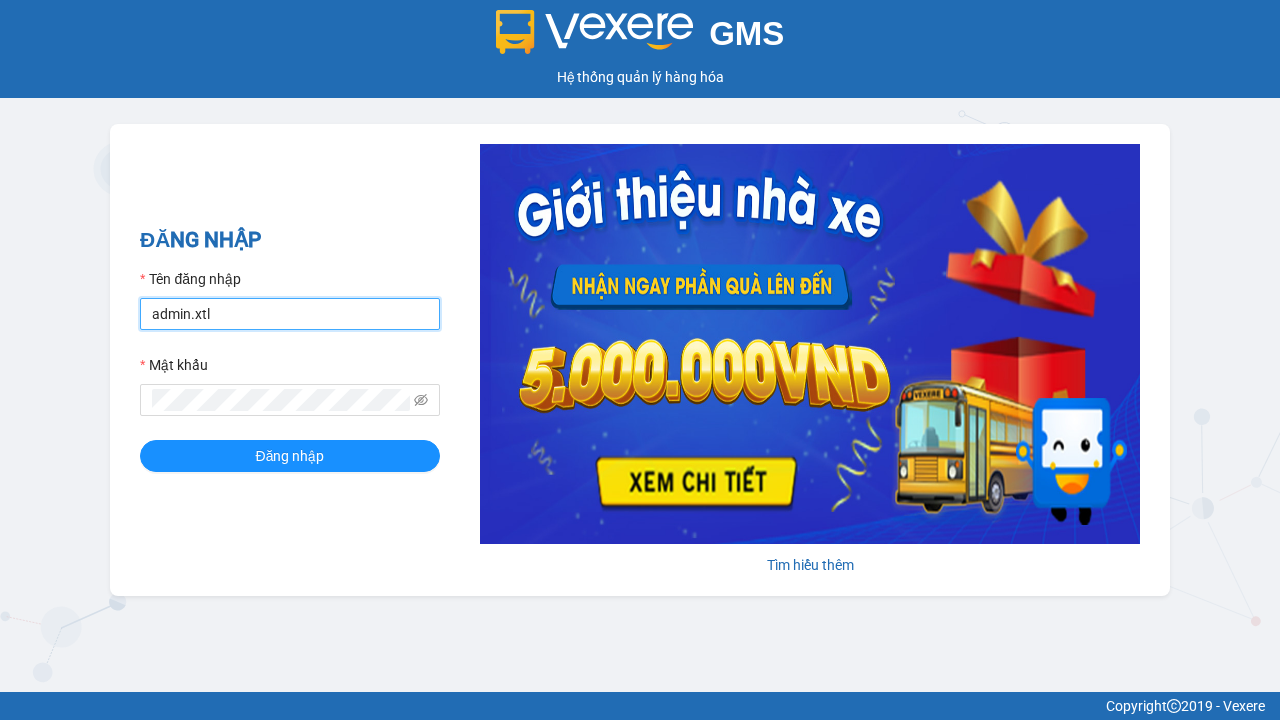 type on "admin.xtl" 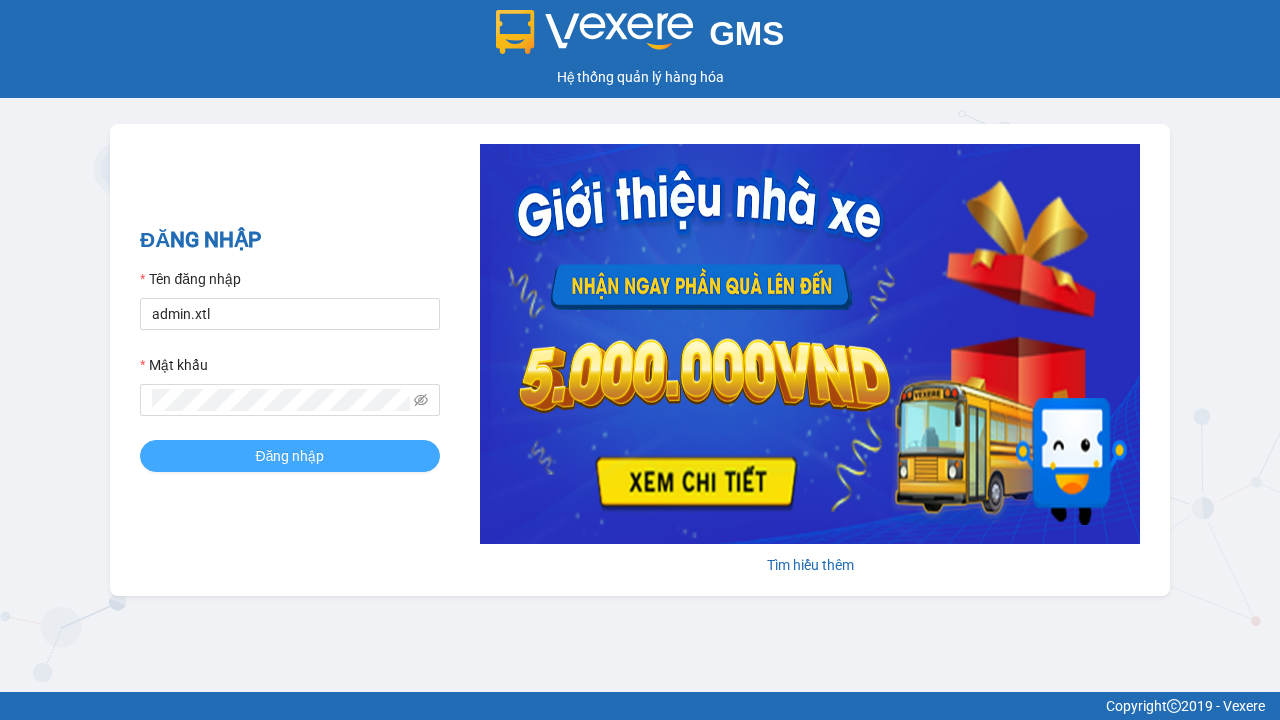 click on "Đăng nhập" at bounding box center (290, 456) 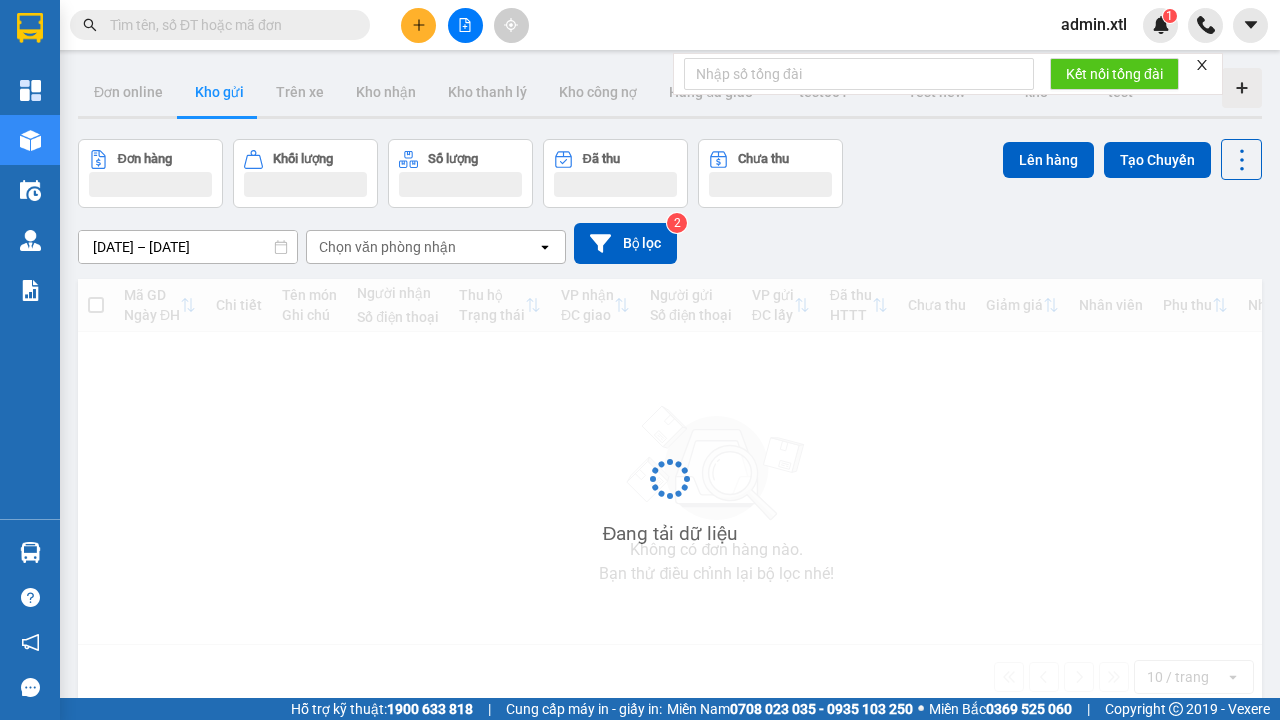 click 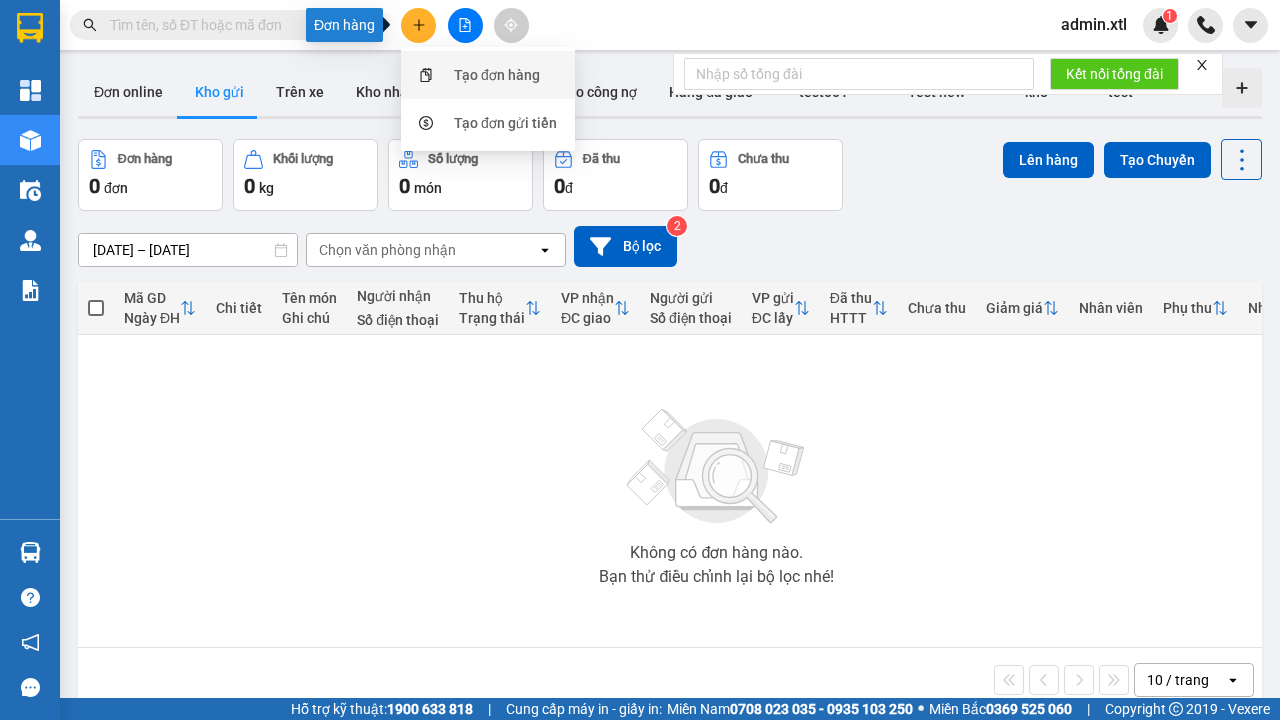 click on "Tạo đơn hàng" at bounding box center [497, 75] 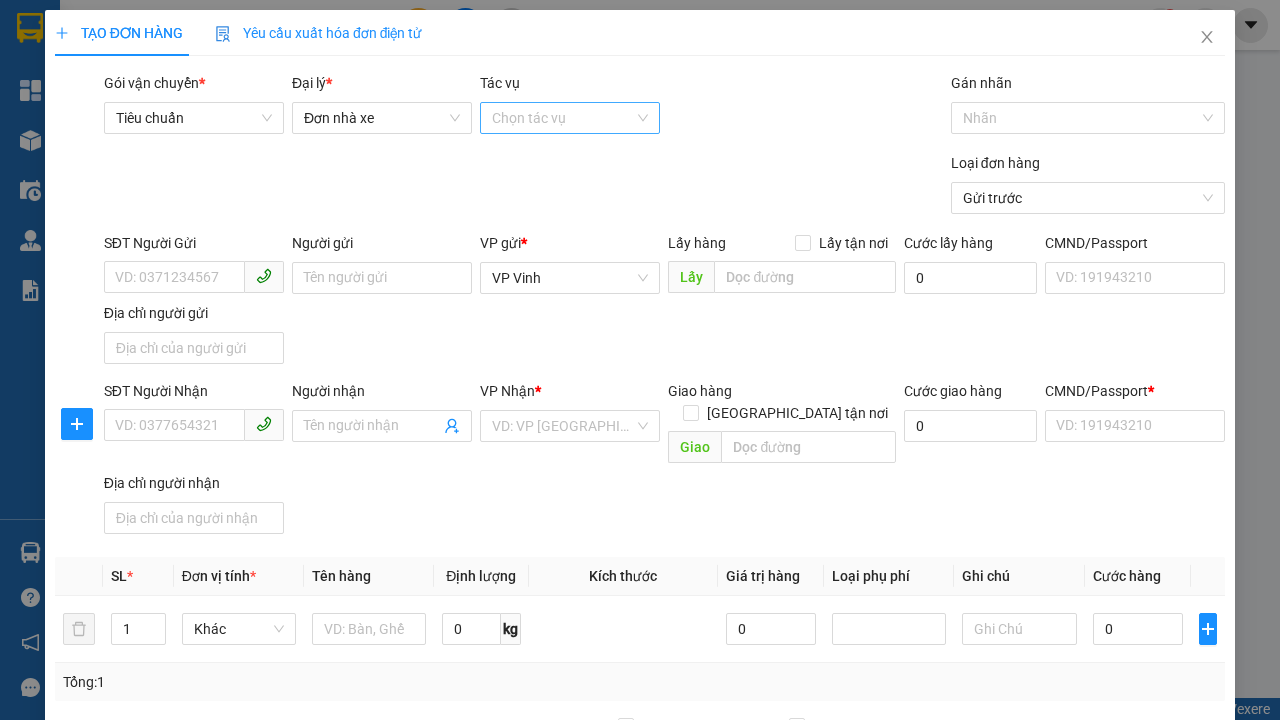 click on "Tác vụ" at bounding box center (563, 118) 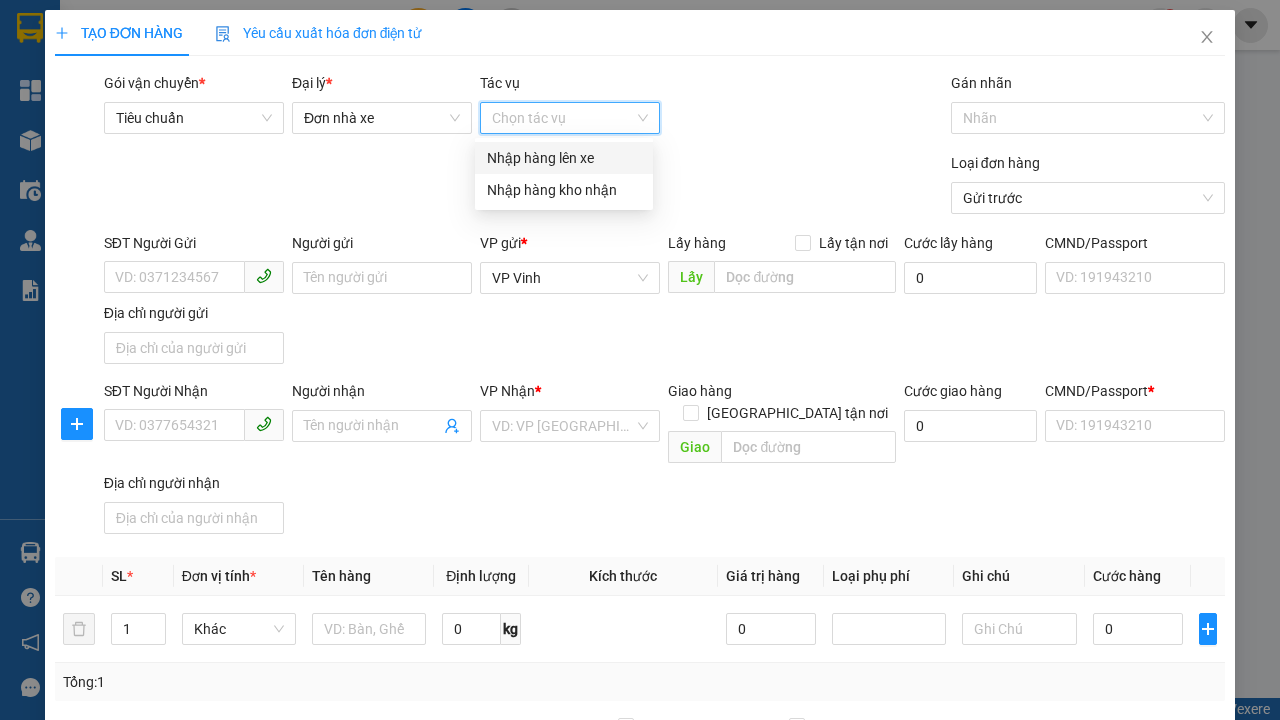 click on "Nhập hàng lên xe" at bounding box center [564, 158] 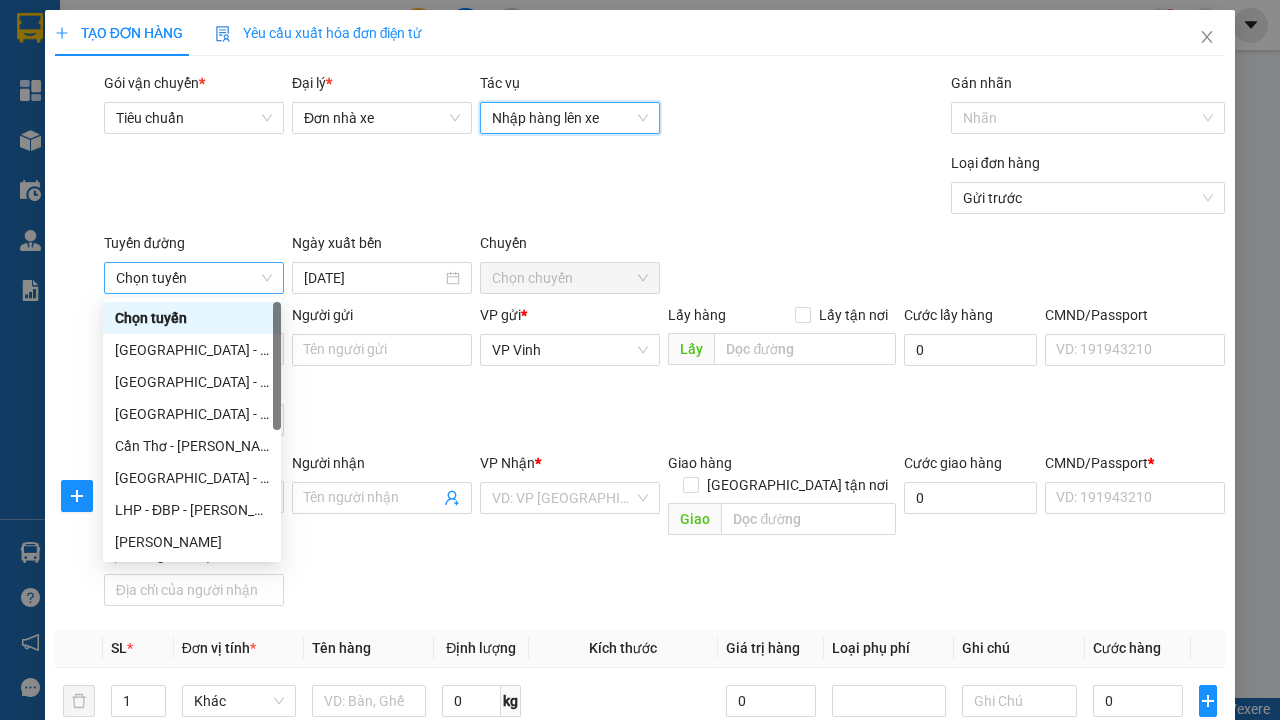 click on "Chọn tuyến" at bounding box center [194, 278] 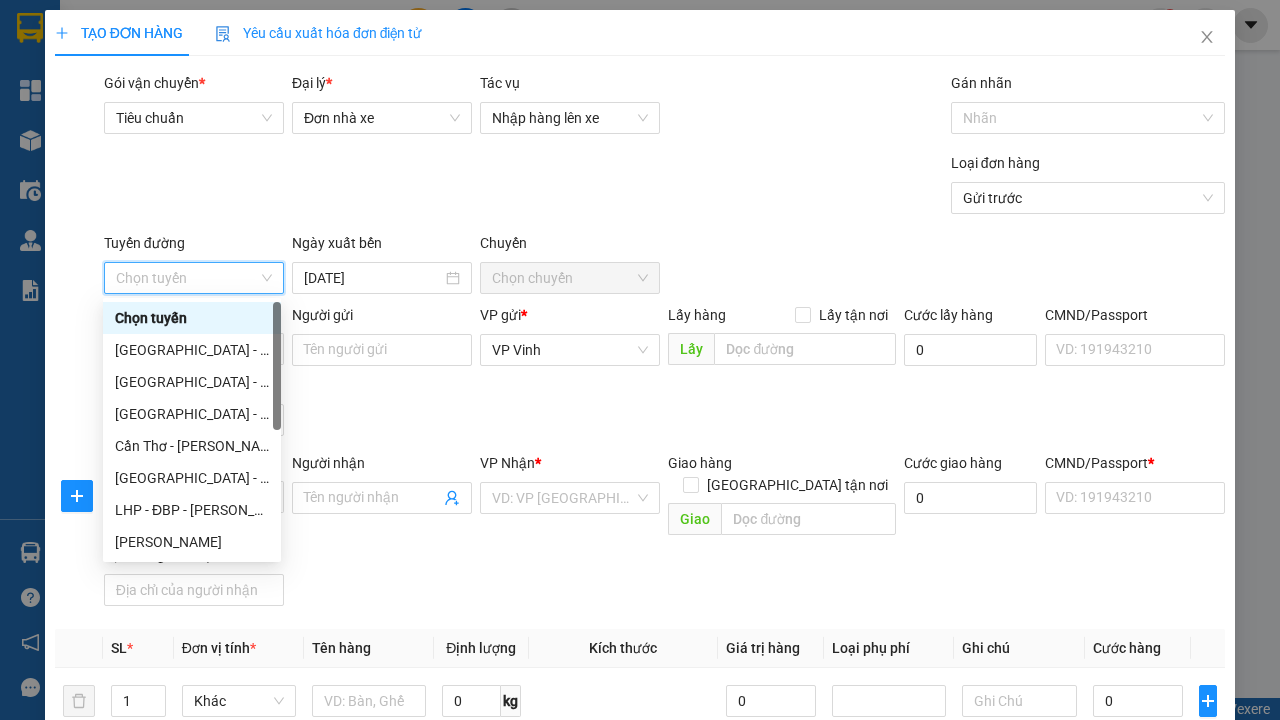 click on "[PERSON_NAME]" at bounding box center (192, 542) 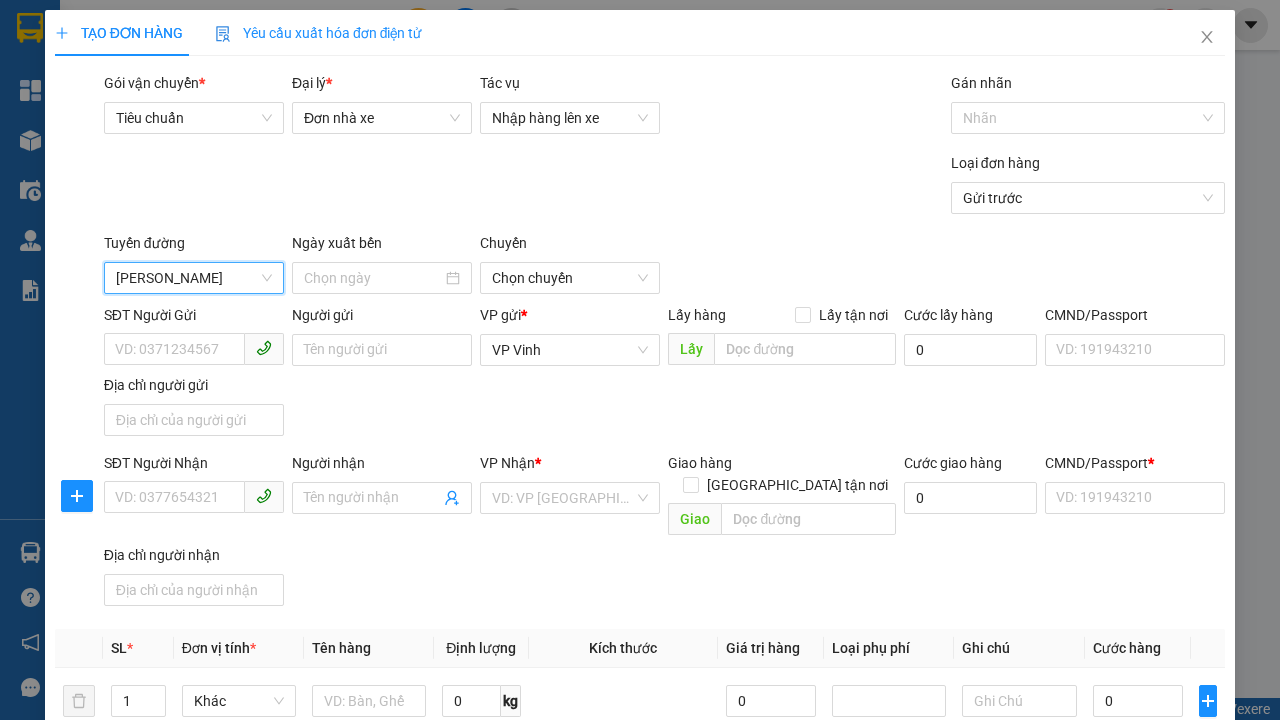 scroll, scrollTop: 152, scrollLeft: 0, axis: vertical 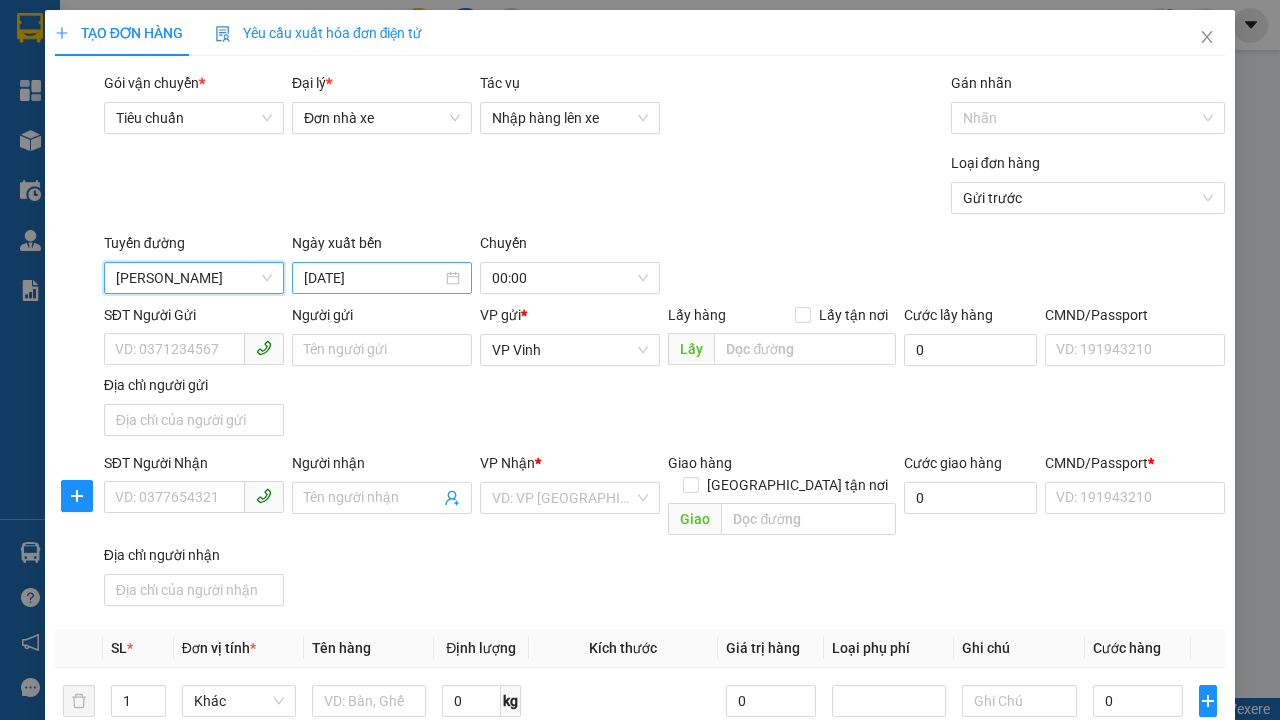 click on "[DATE]" at bounding box center [373, 278] 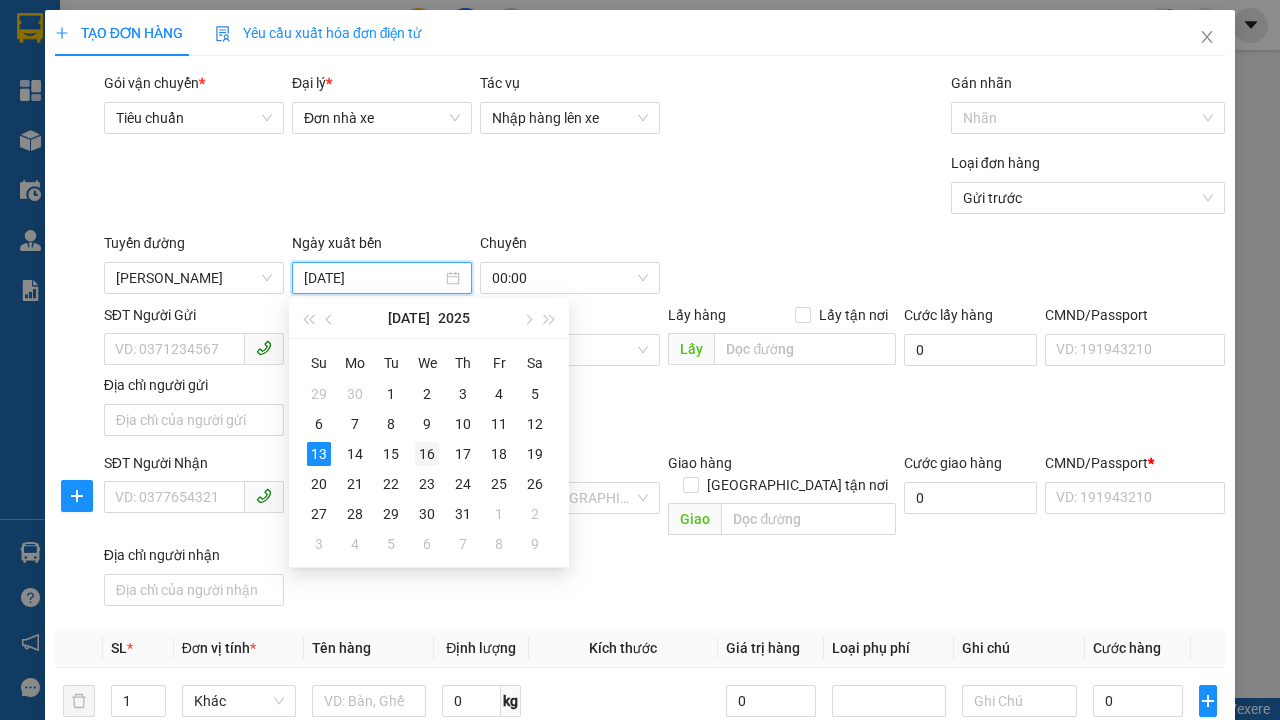 click on "16" at bounding box center [427, 454] 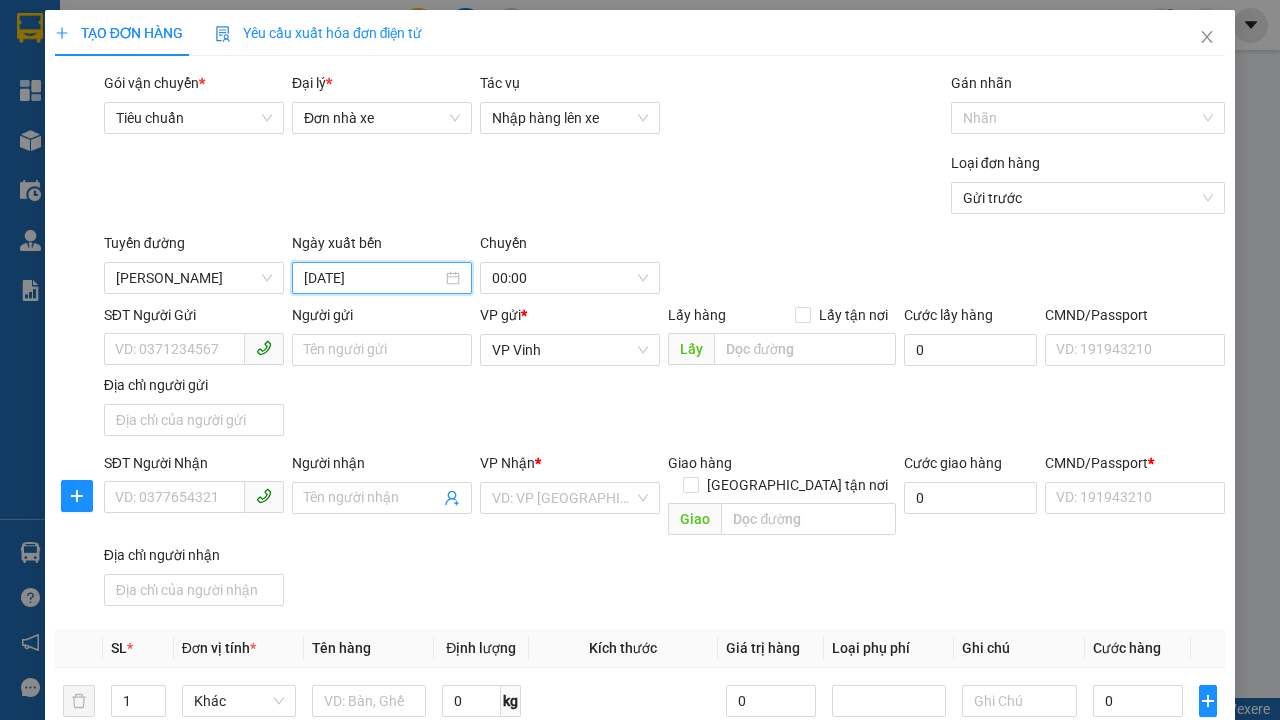 type on "[DATE]" 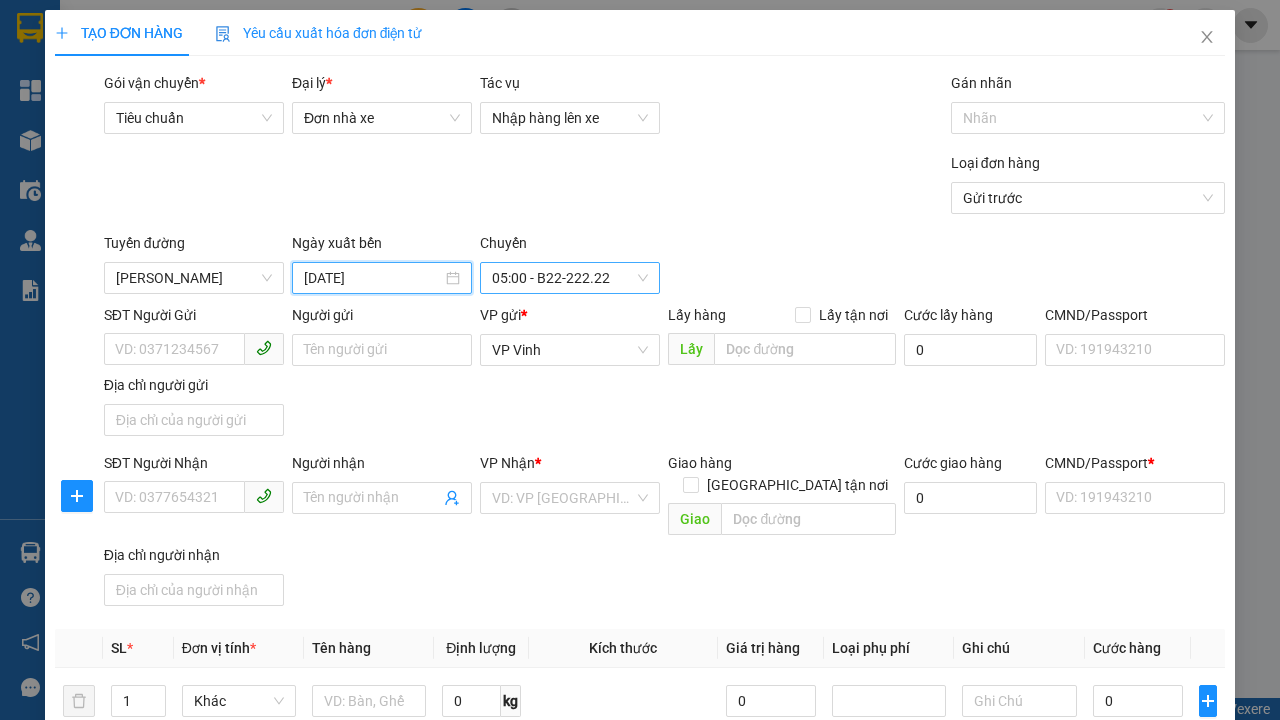 click on "05:00     - B22-222.22" at bounding box center (570, 278) 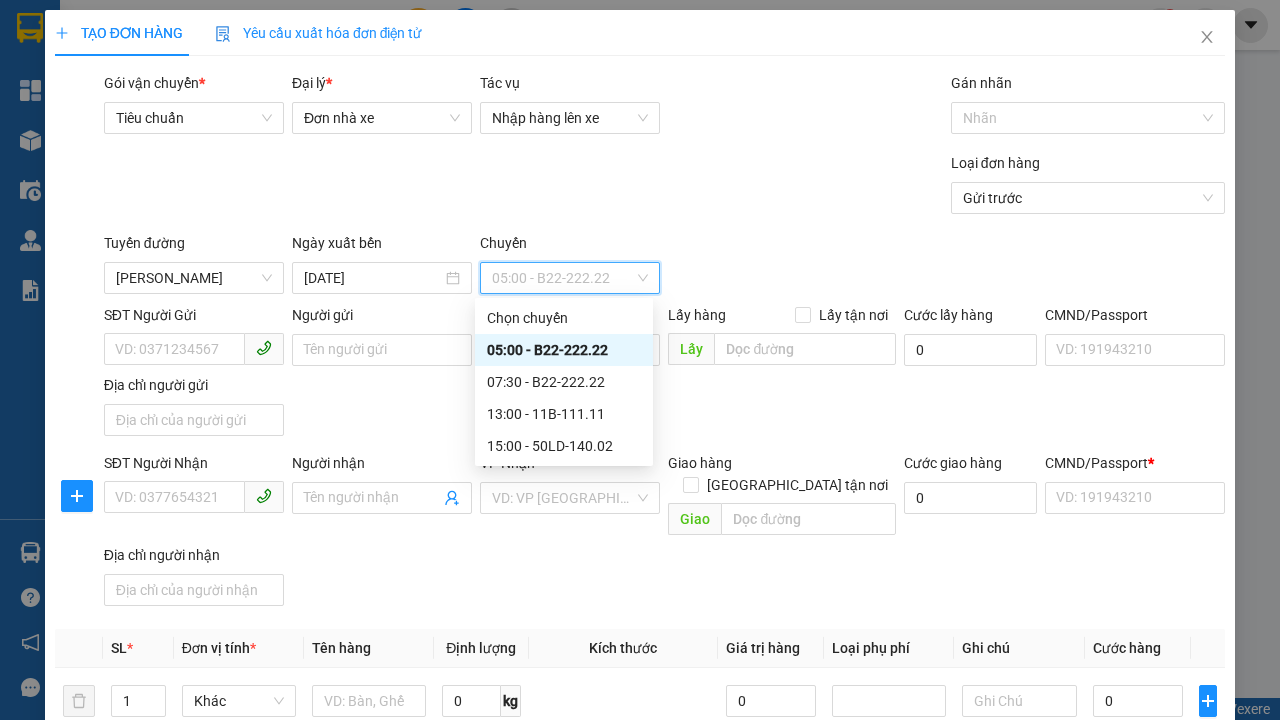 click on "07:30     - B22-222.22" at bounding box center (564, 382) 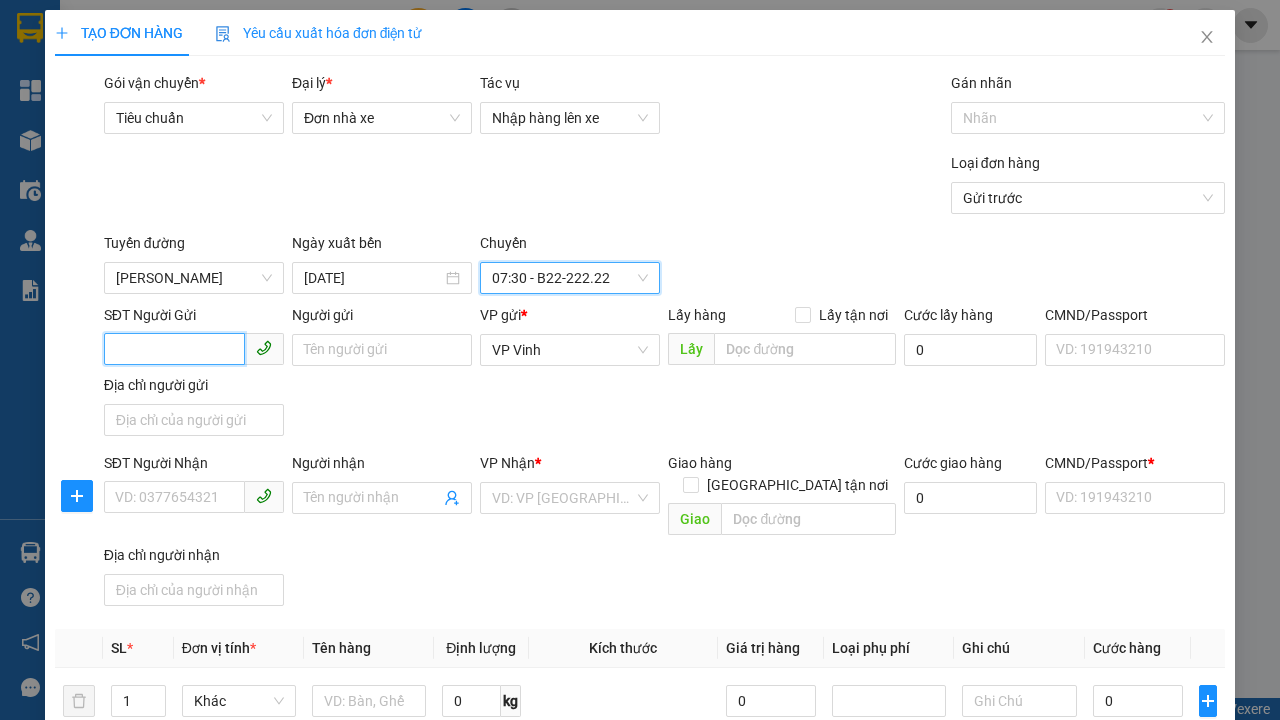 click on "SĐT Người Gửi" at bounding box center [174, 349] 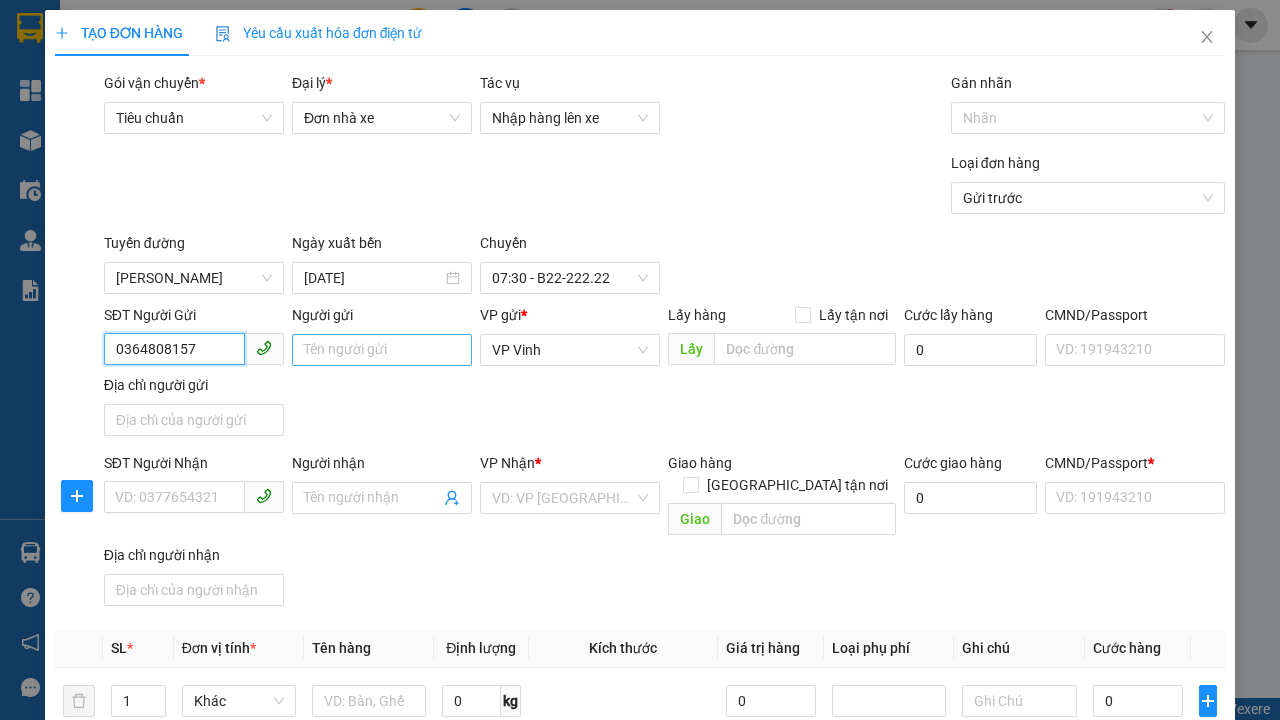 type on "0364808157" 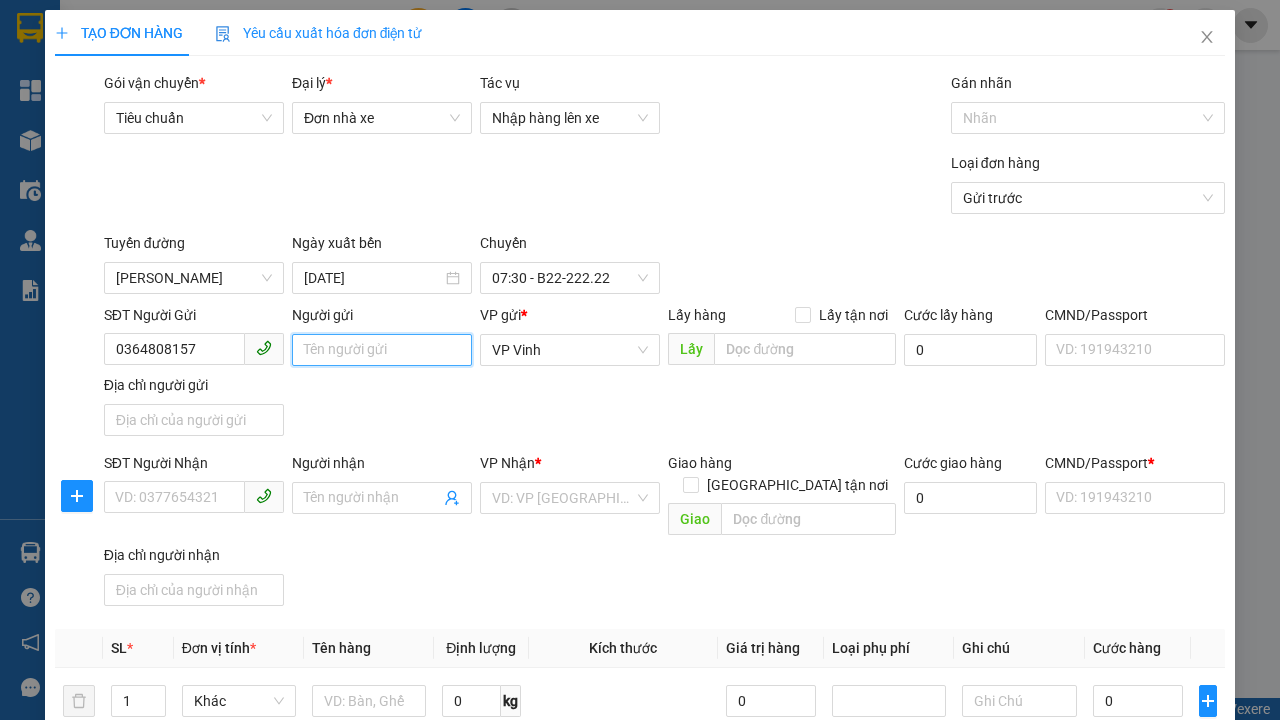 click on "Người gửi" at bounding box center (382, 350) 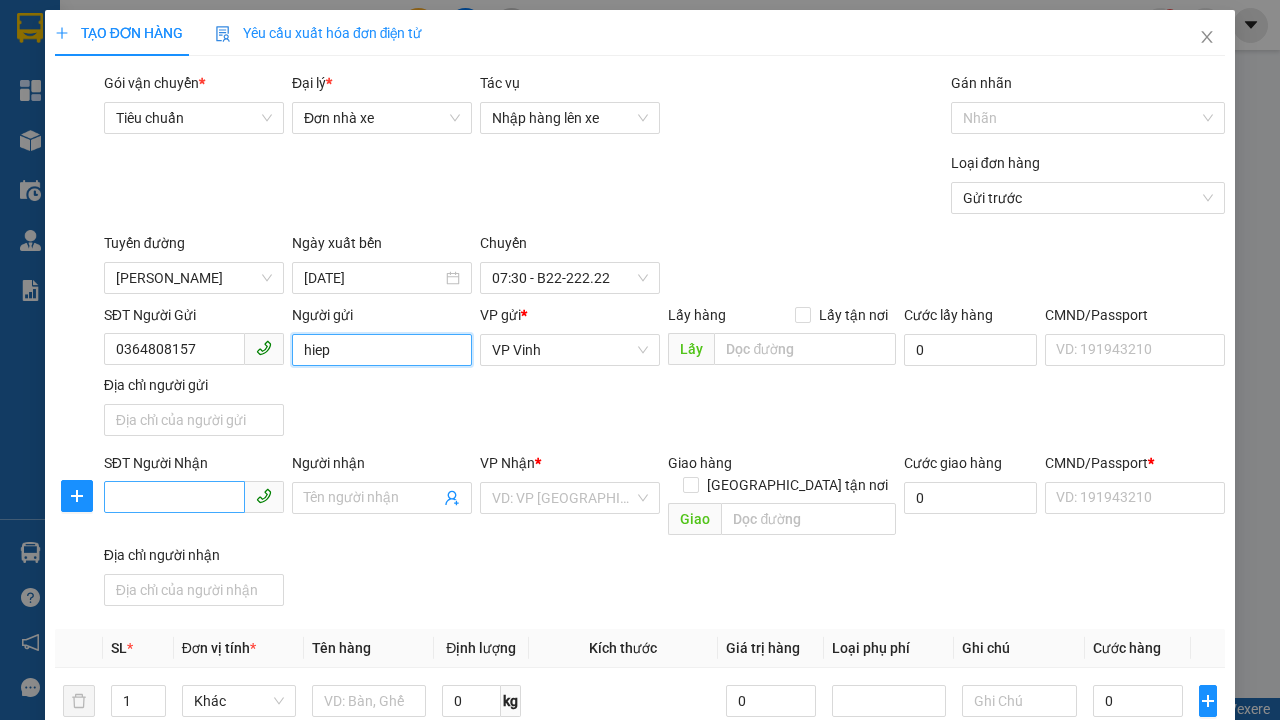 type on "hiep" 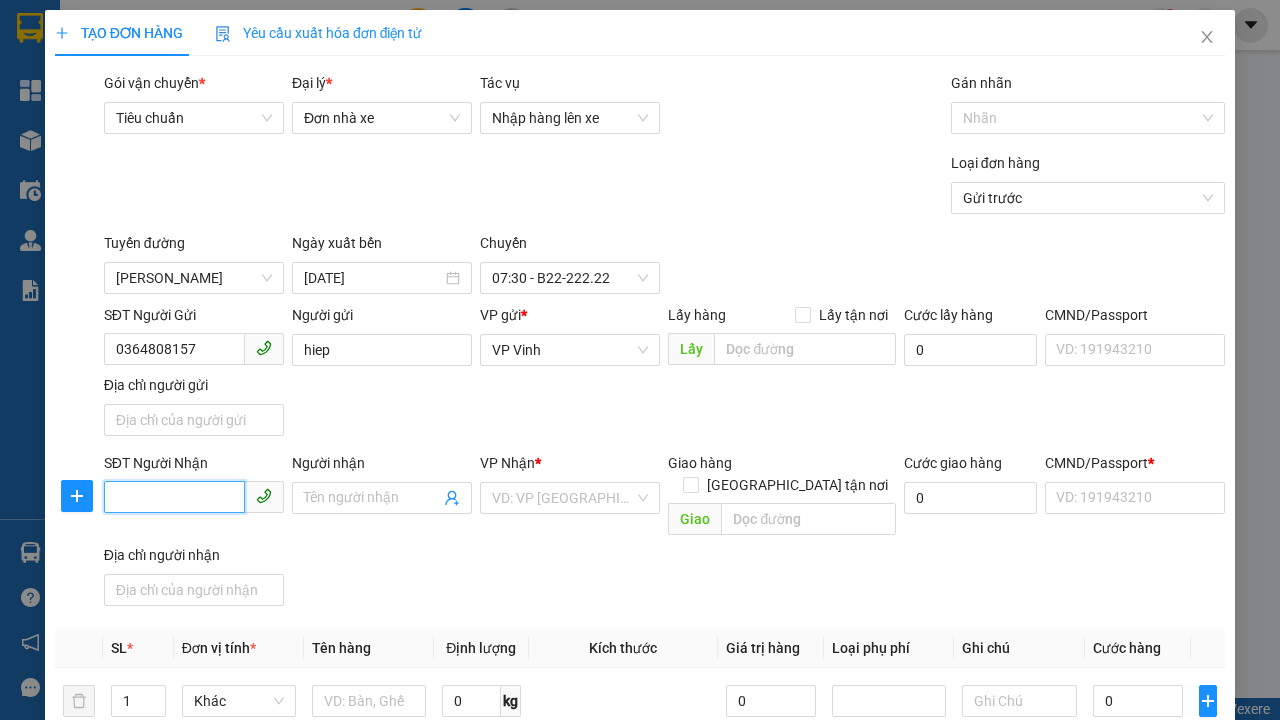 click on "SĐT Người Nhận" at bounding box center [174, 497] 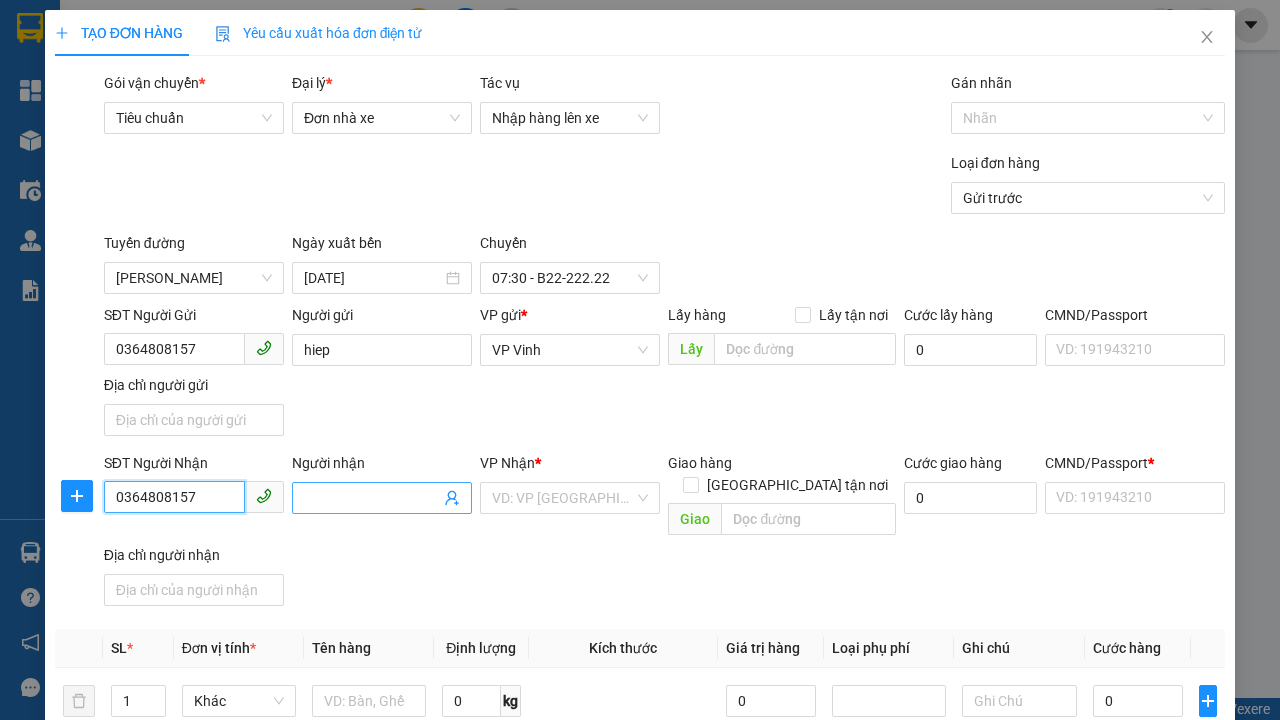 type on "0364808157" 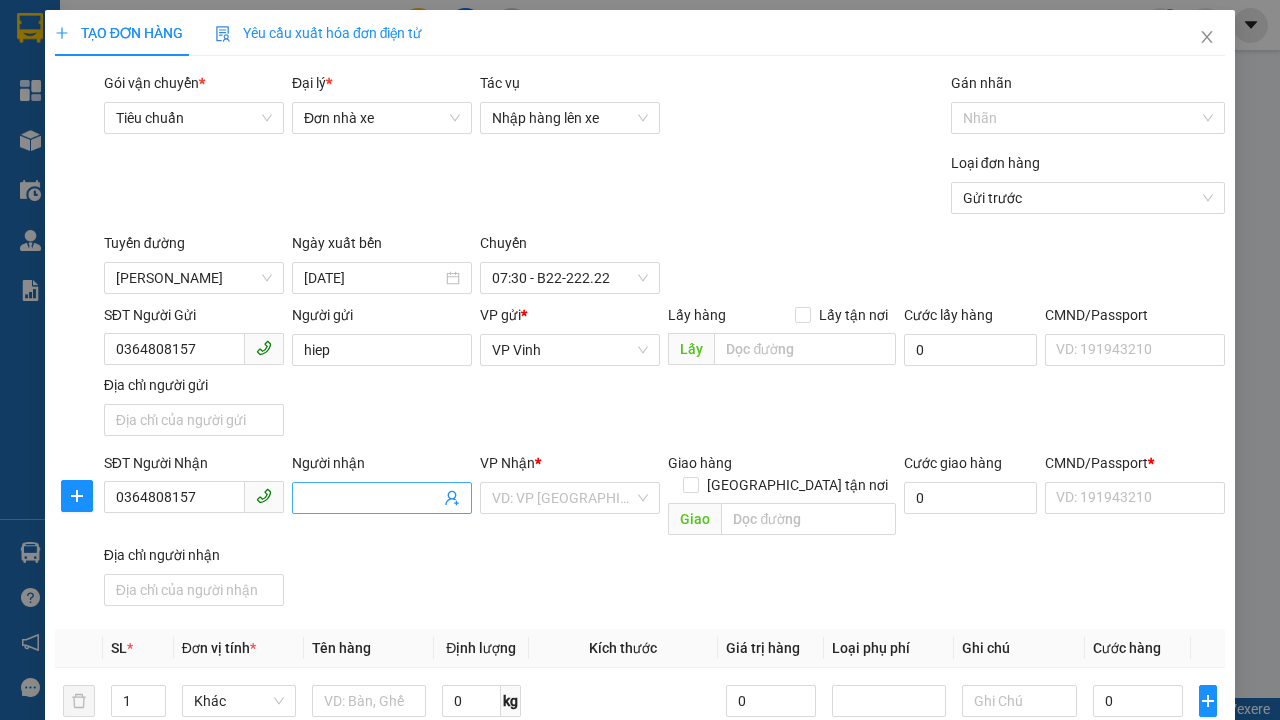click on "Người nhận" at bounding box center [372, 498] 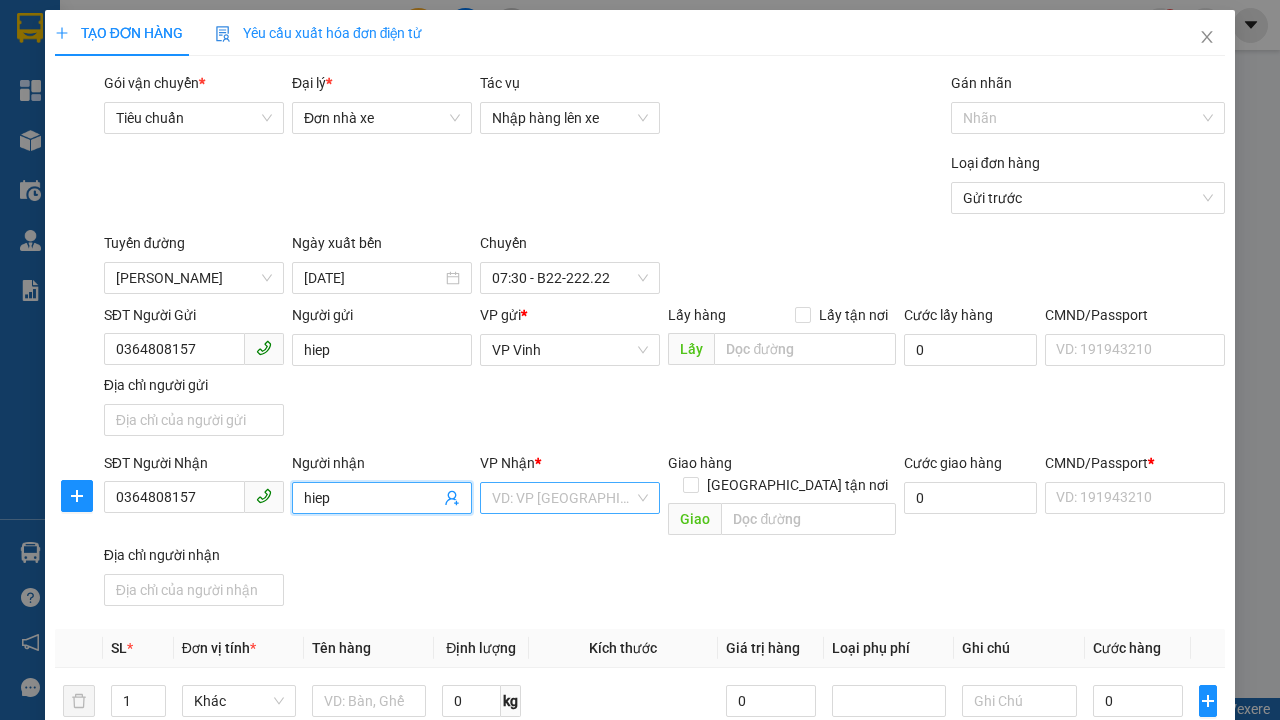 type on "hiep" 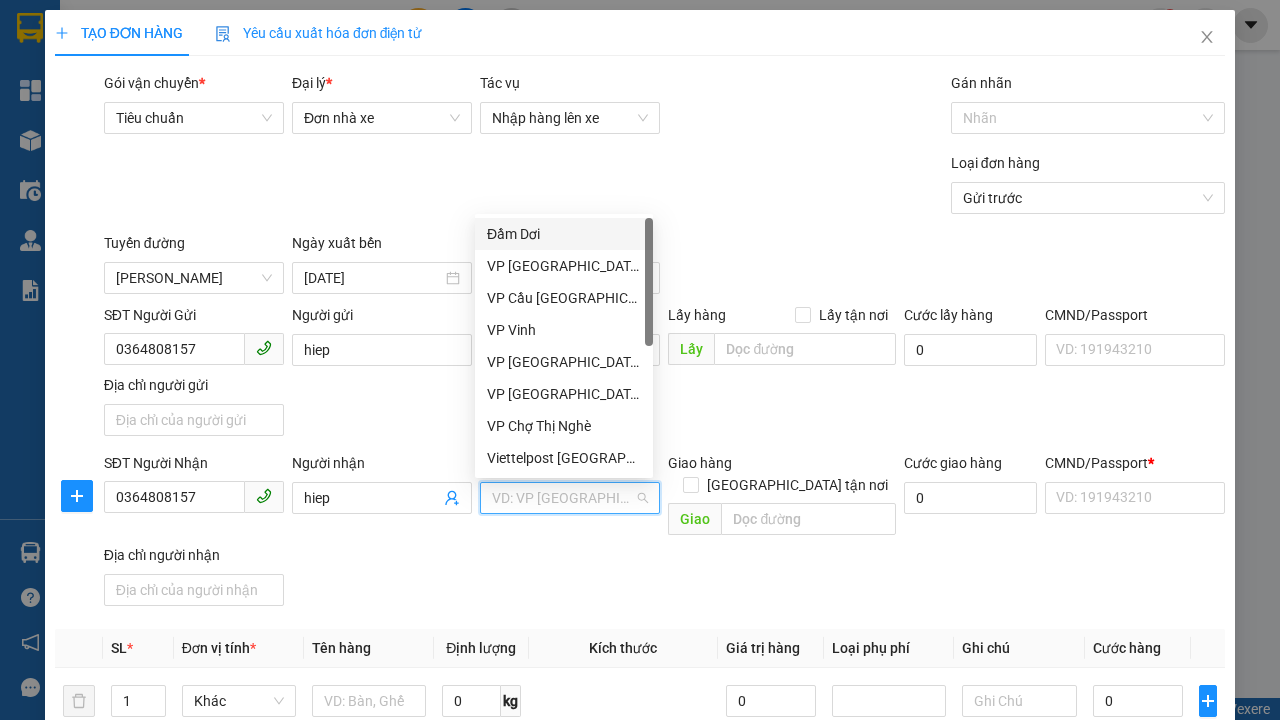 click on "VP Cầu [GEOGRAPHIC_DATA]" at bounding box center [564, 298] 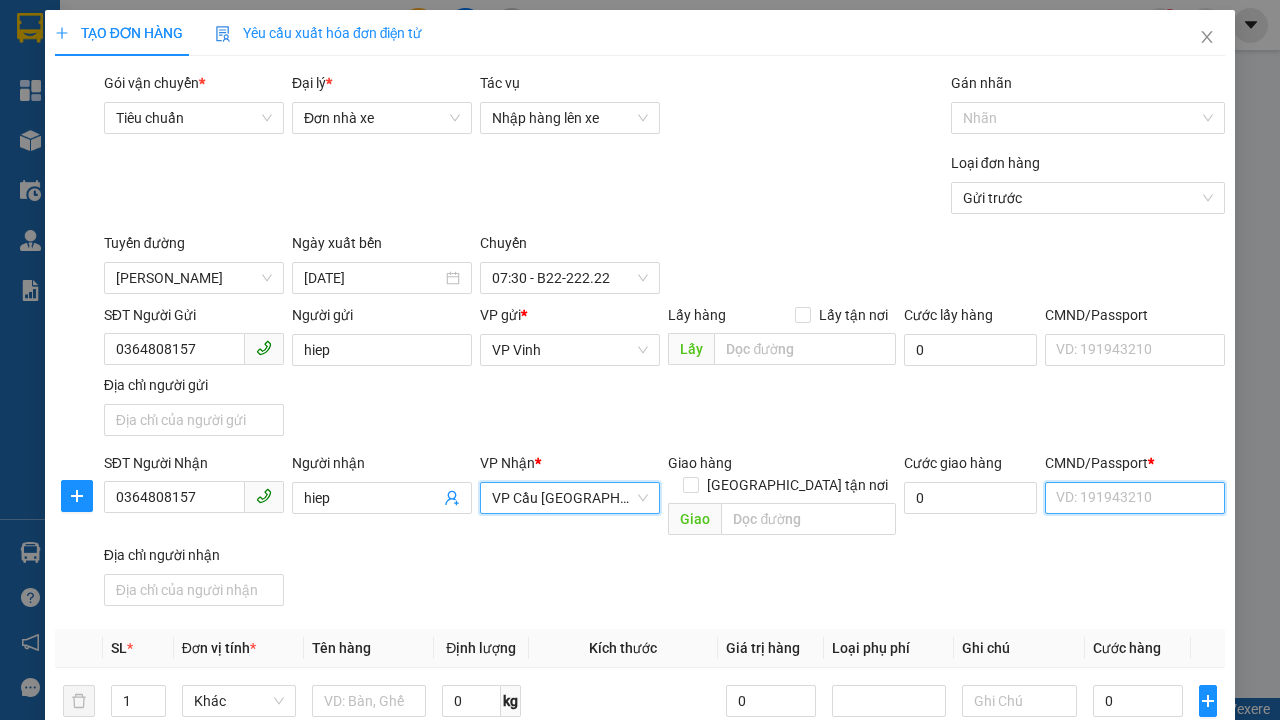 click on "CMND/Passport  *" at bounding box center (1135, 498) 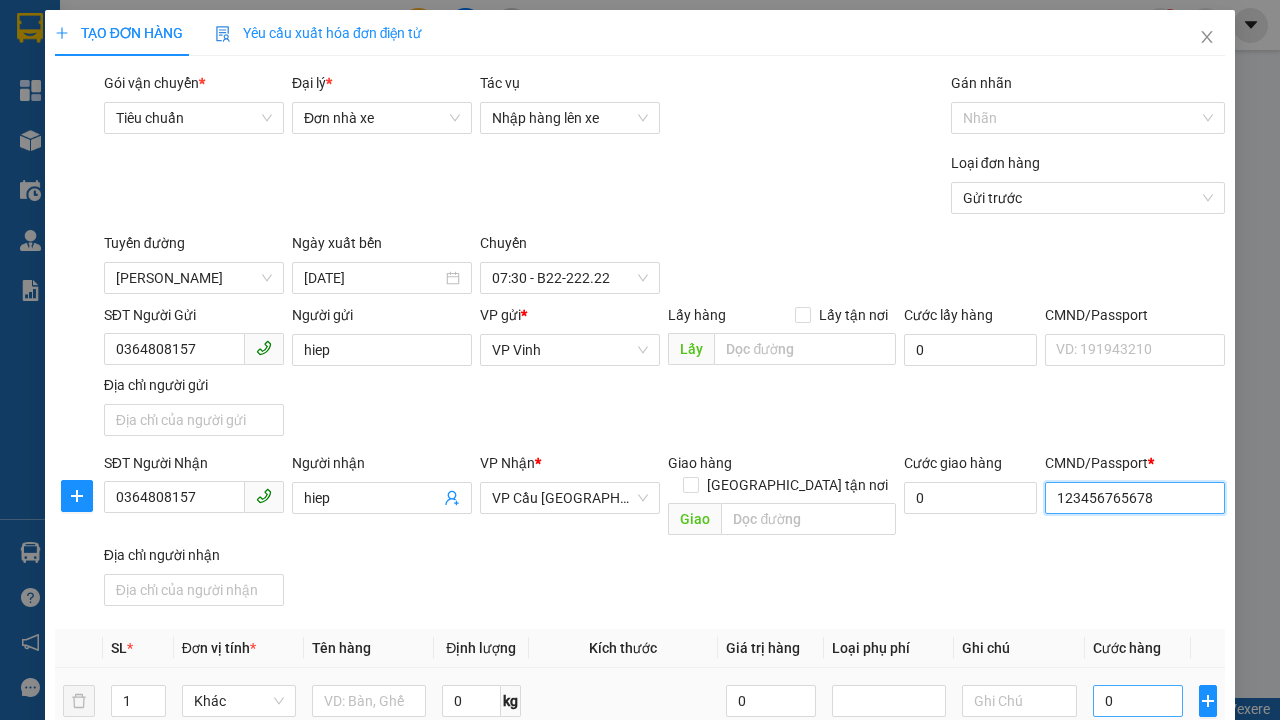 type on "123456765678" 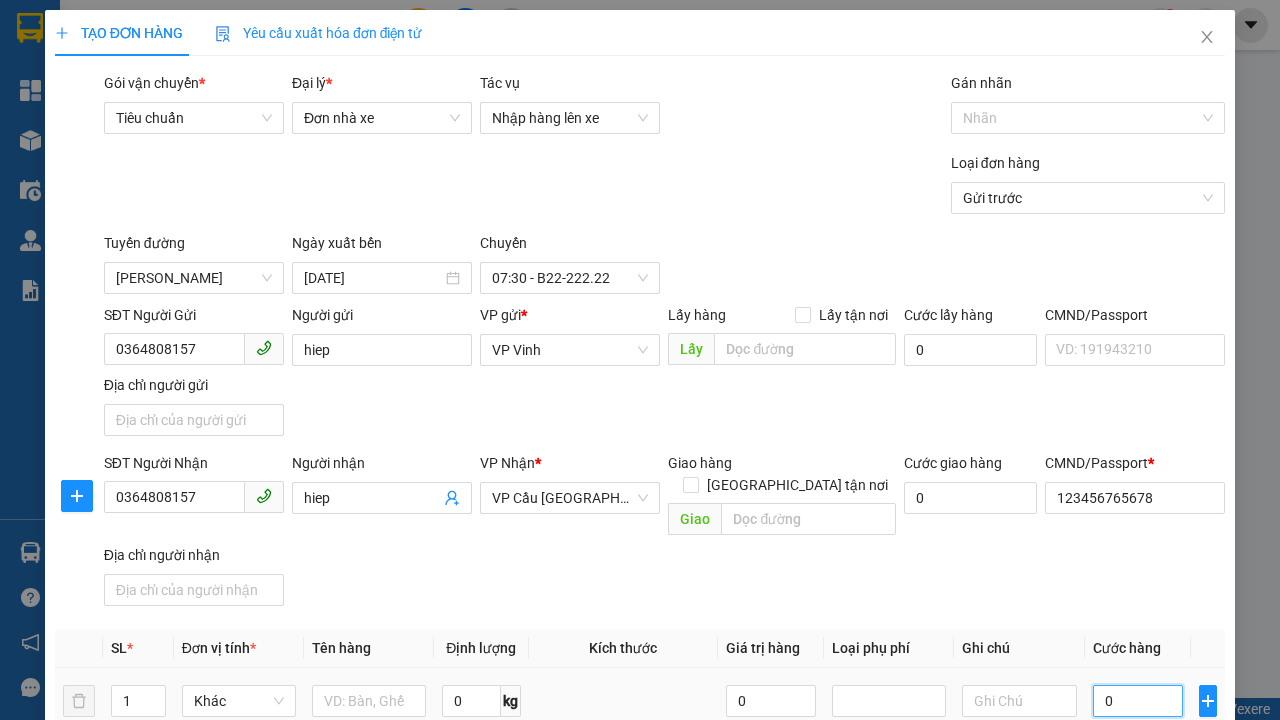 click on "0" at bounding box center [1138, 701] 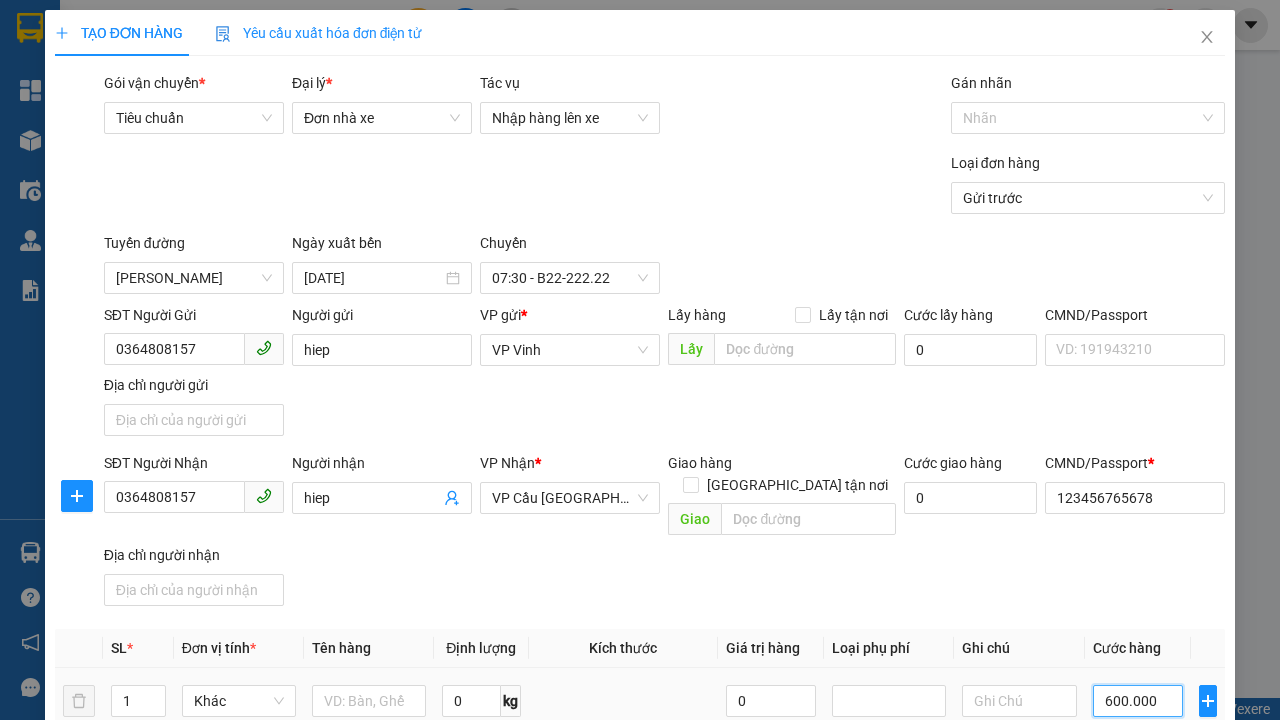 type on "600.000" 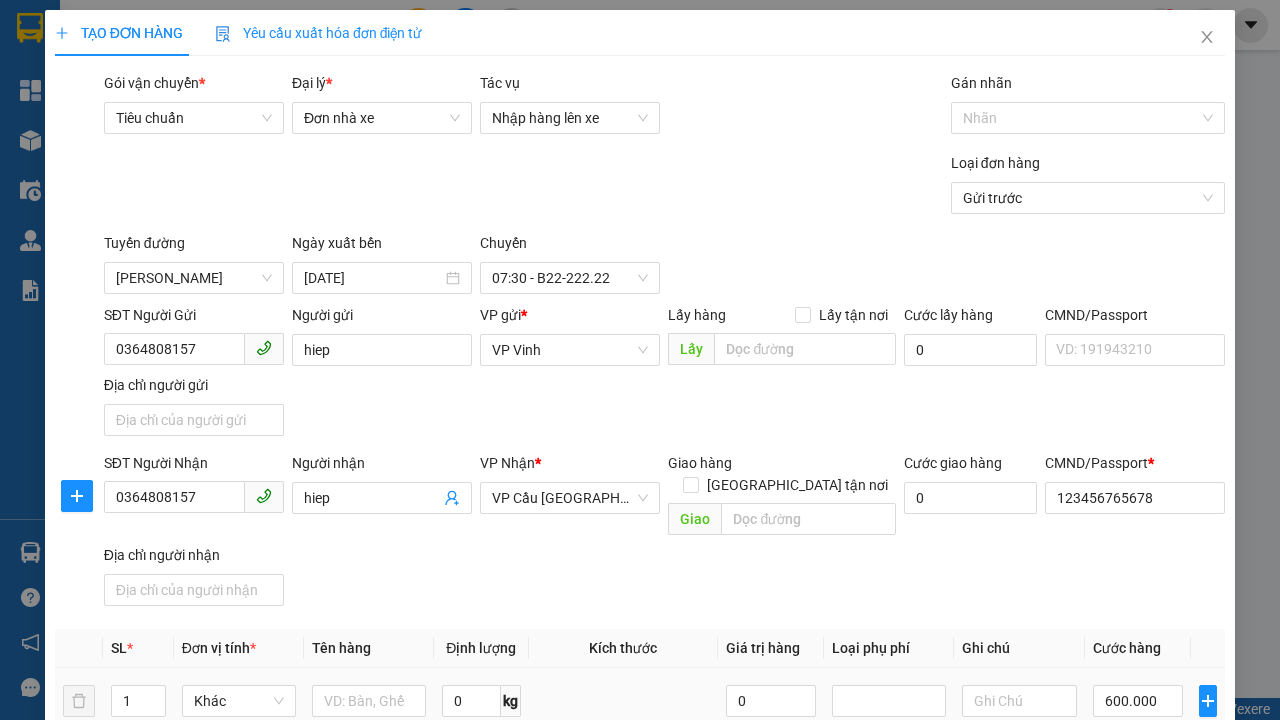 click on "[PERSON_NAME]" at bounding box center [1027, 1141] 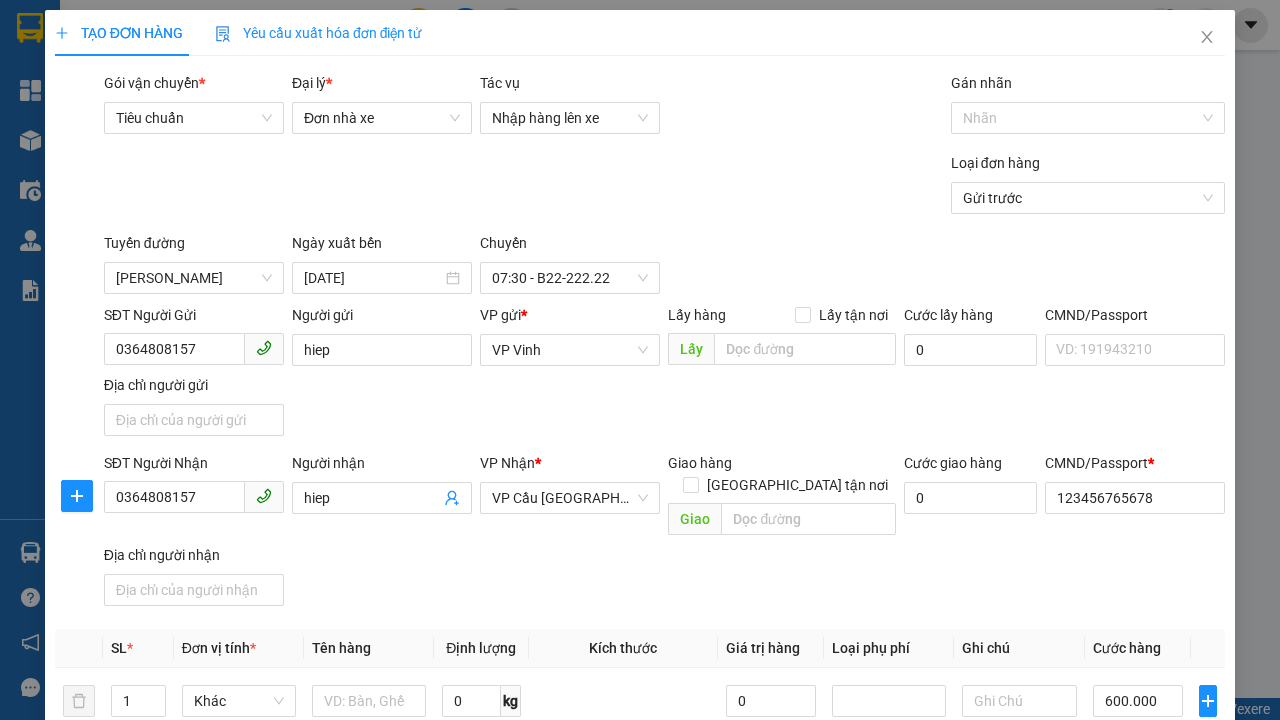 type on "588.000" 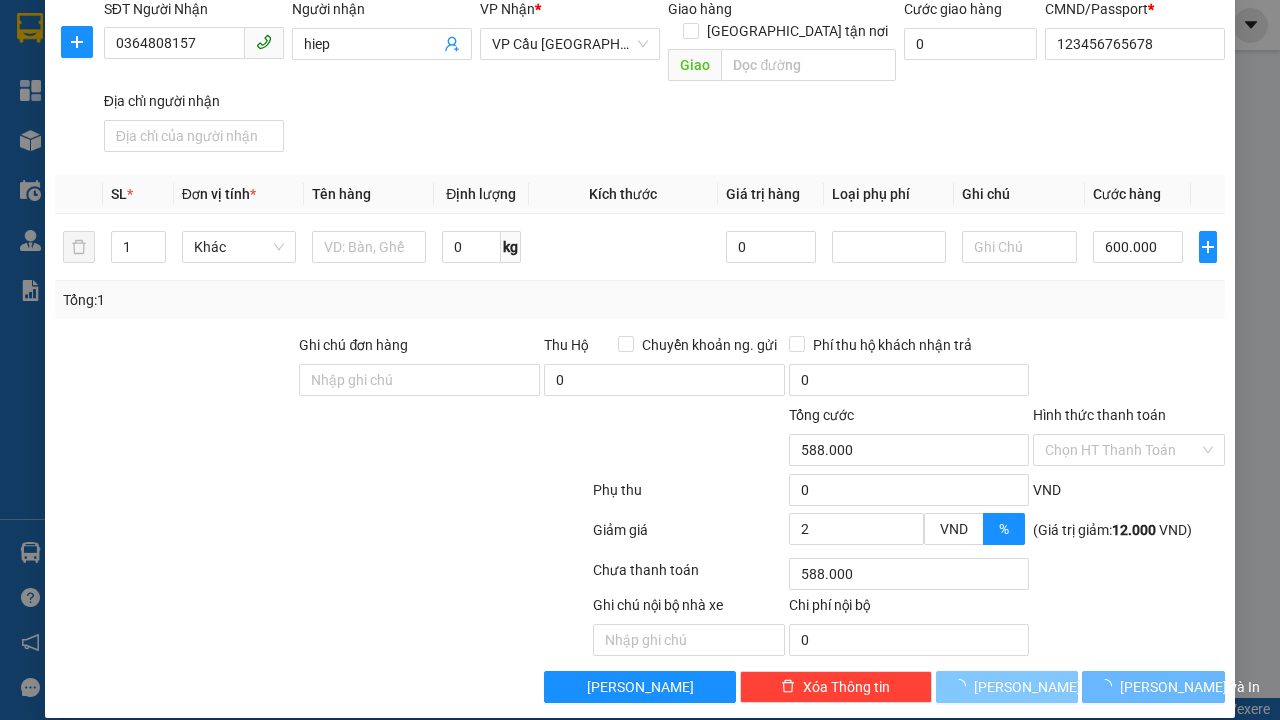 type 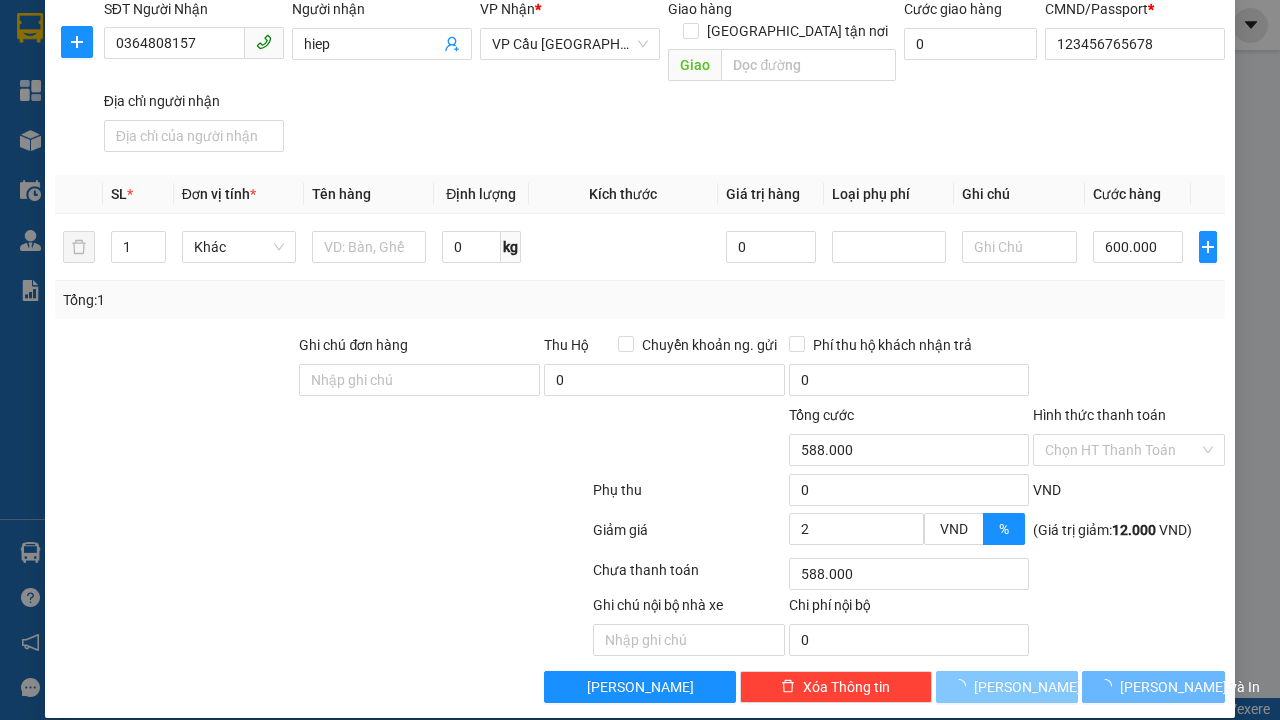 type 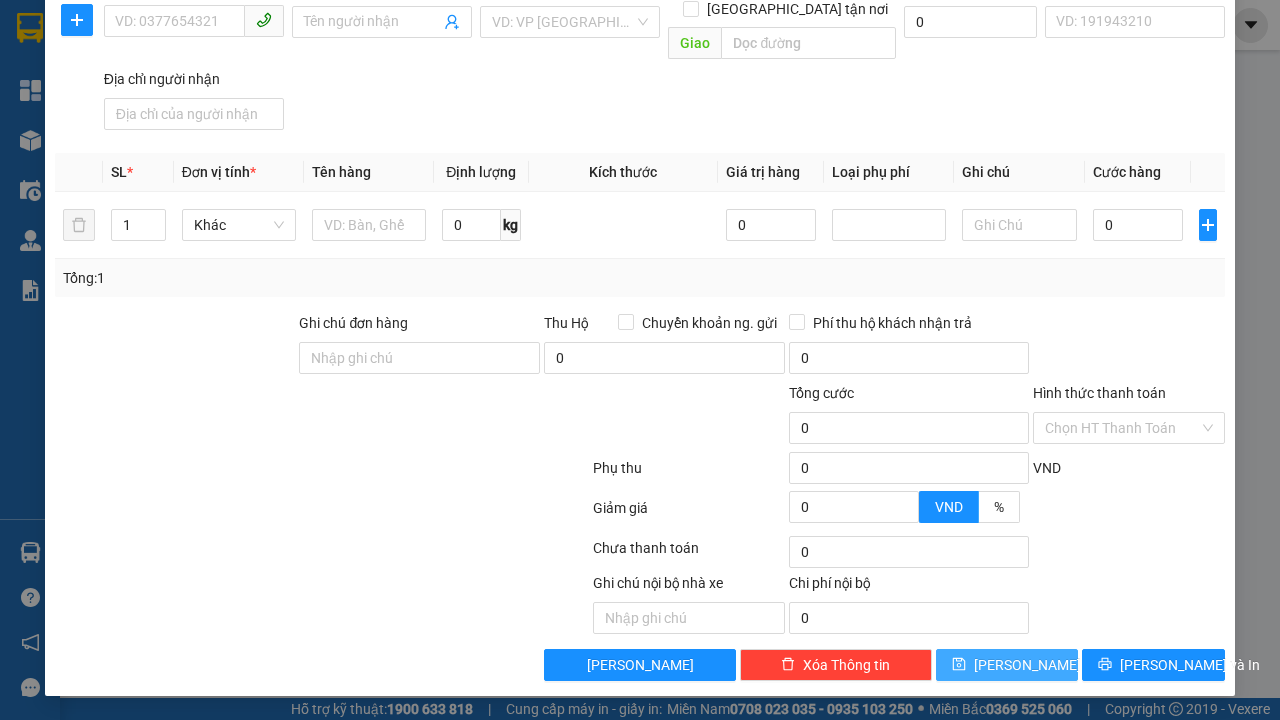 scroll, scrollTop: 382, scrollLeft: 0, axis: vertical 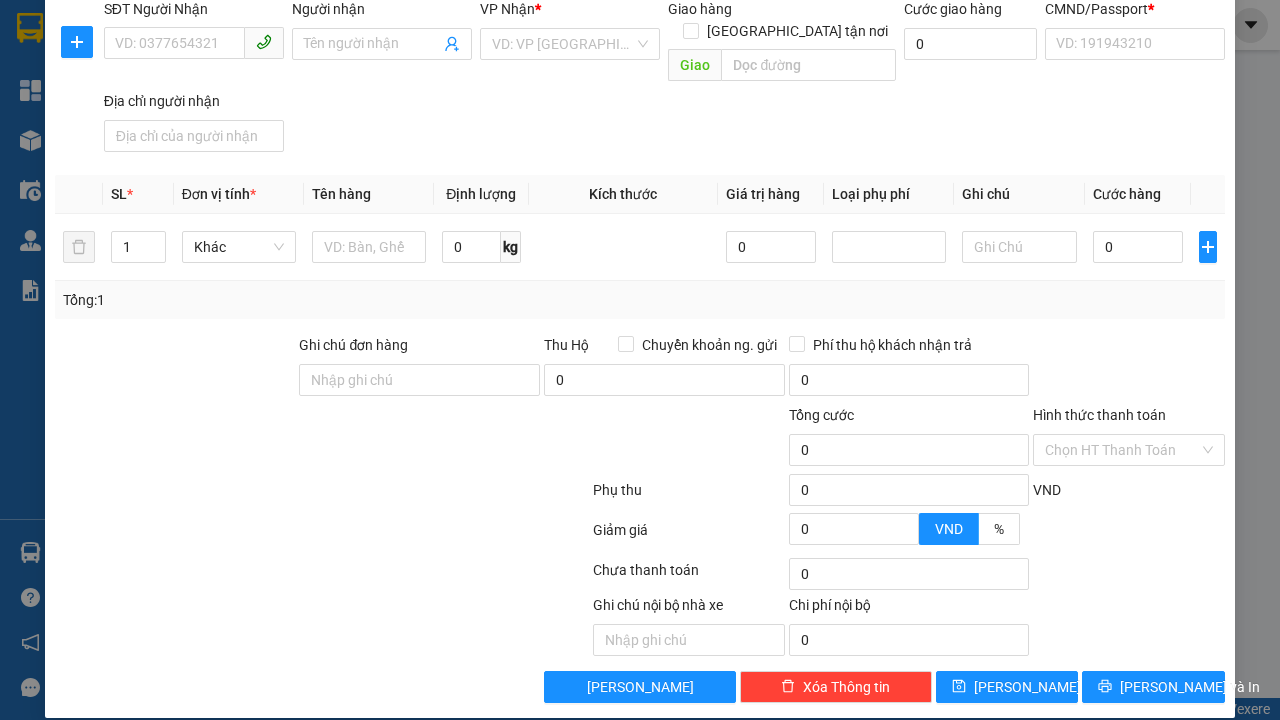 click 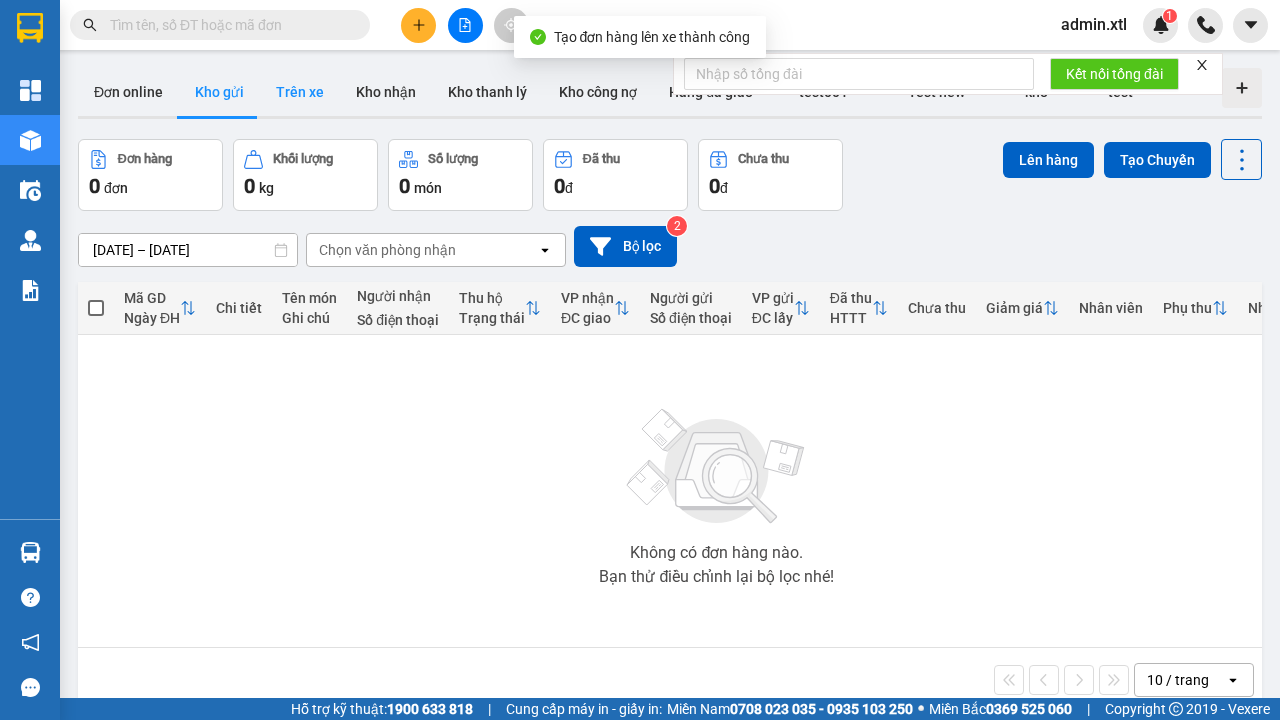 click on "Trên xe" at bounding box center [300, 92] 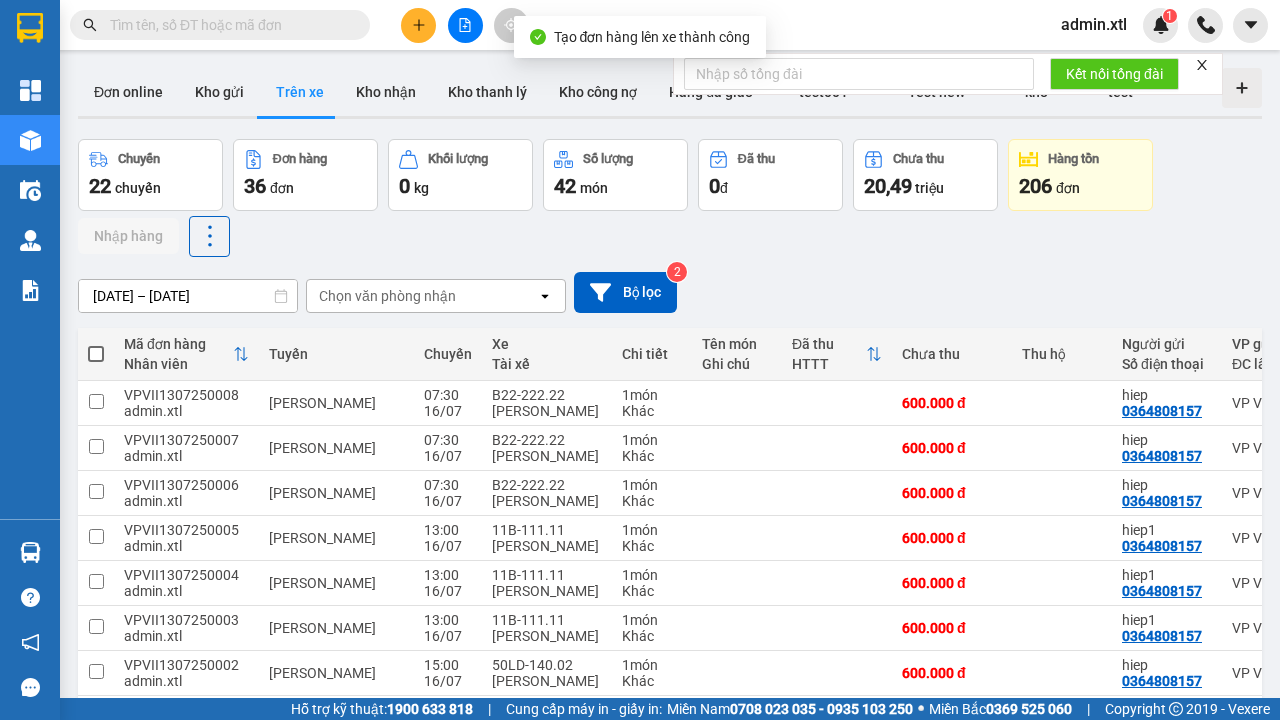 scroll, scrollTop: 0, scrollLeft: 396, axis: horizontal 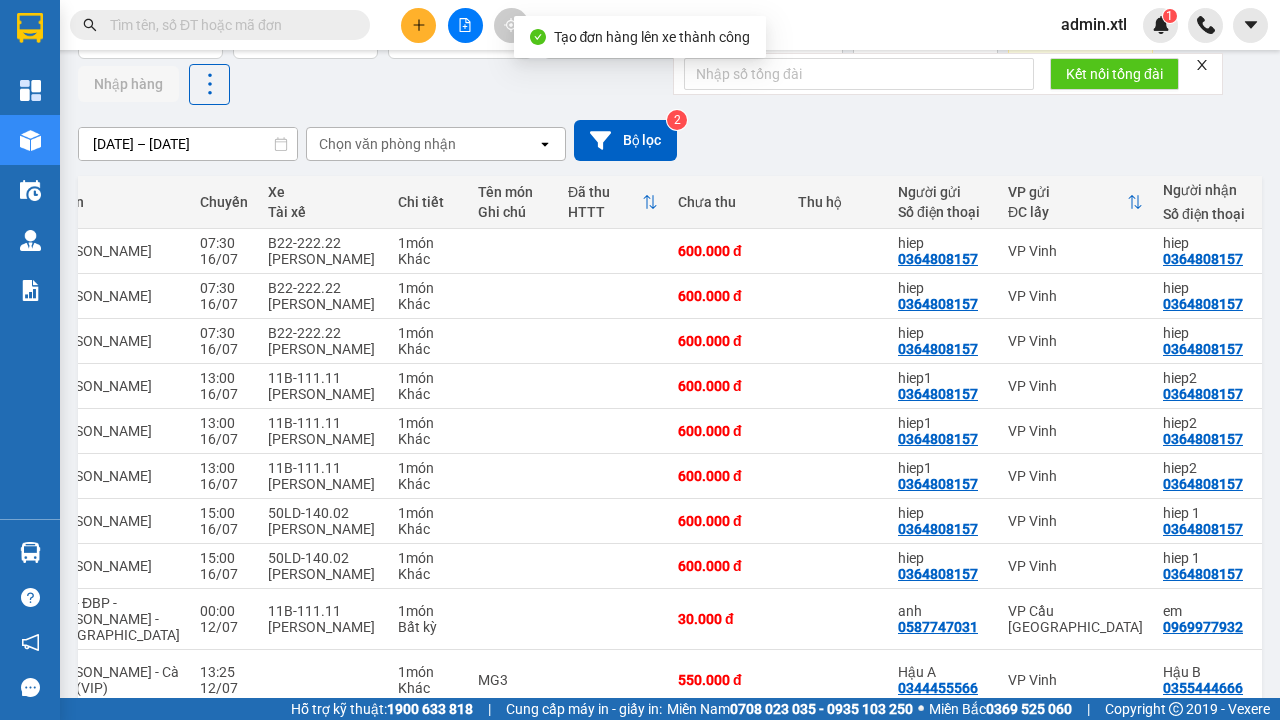 click at bounding box center [613, 251] 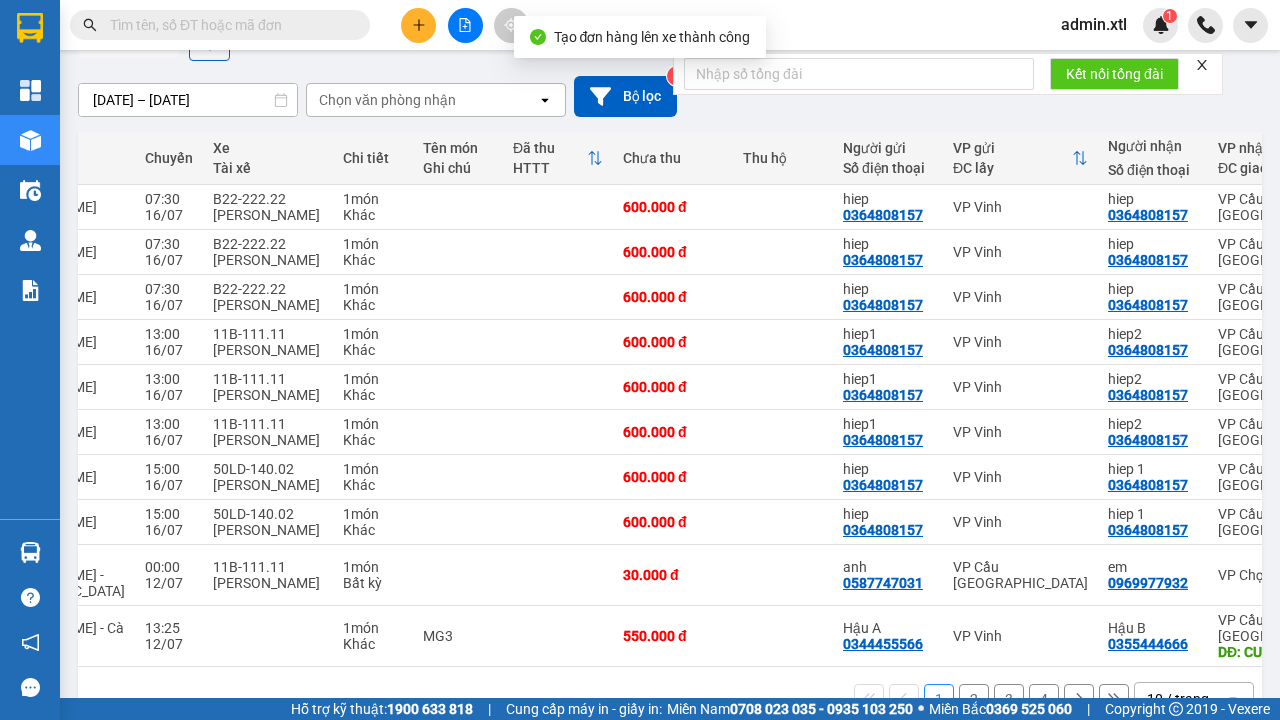 checkbox on "true" 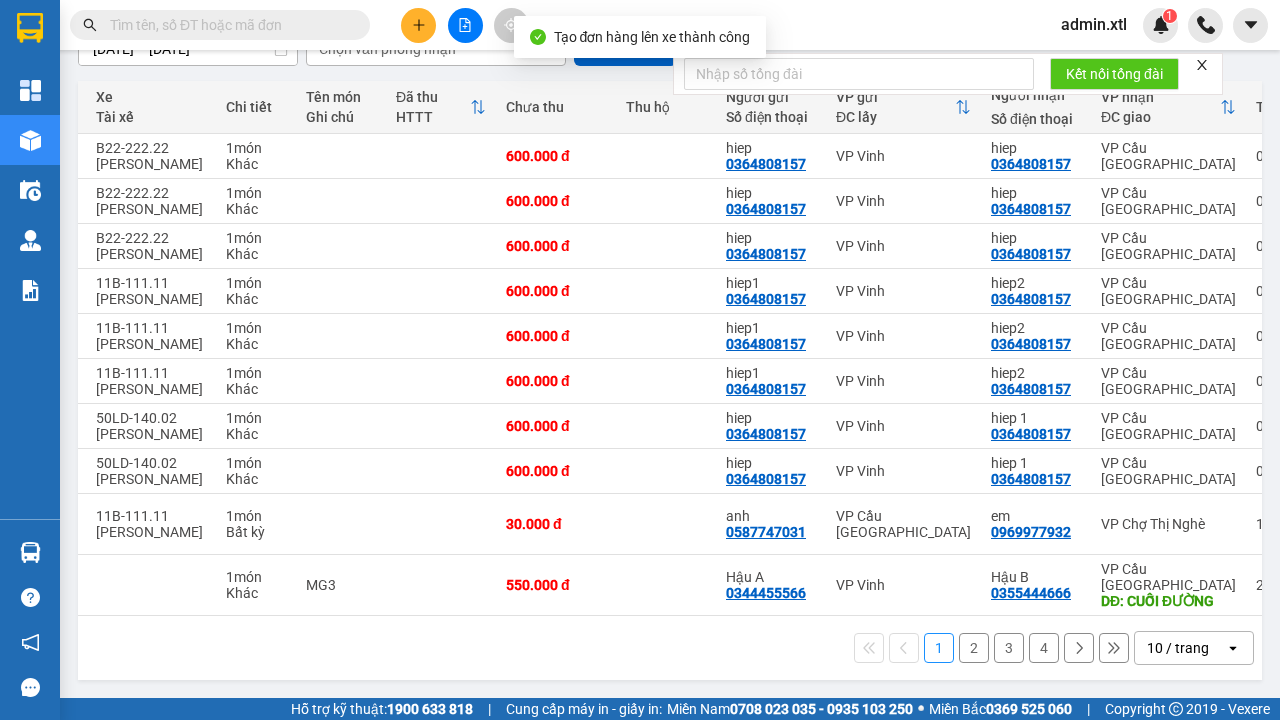 click 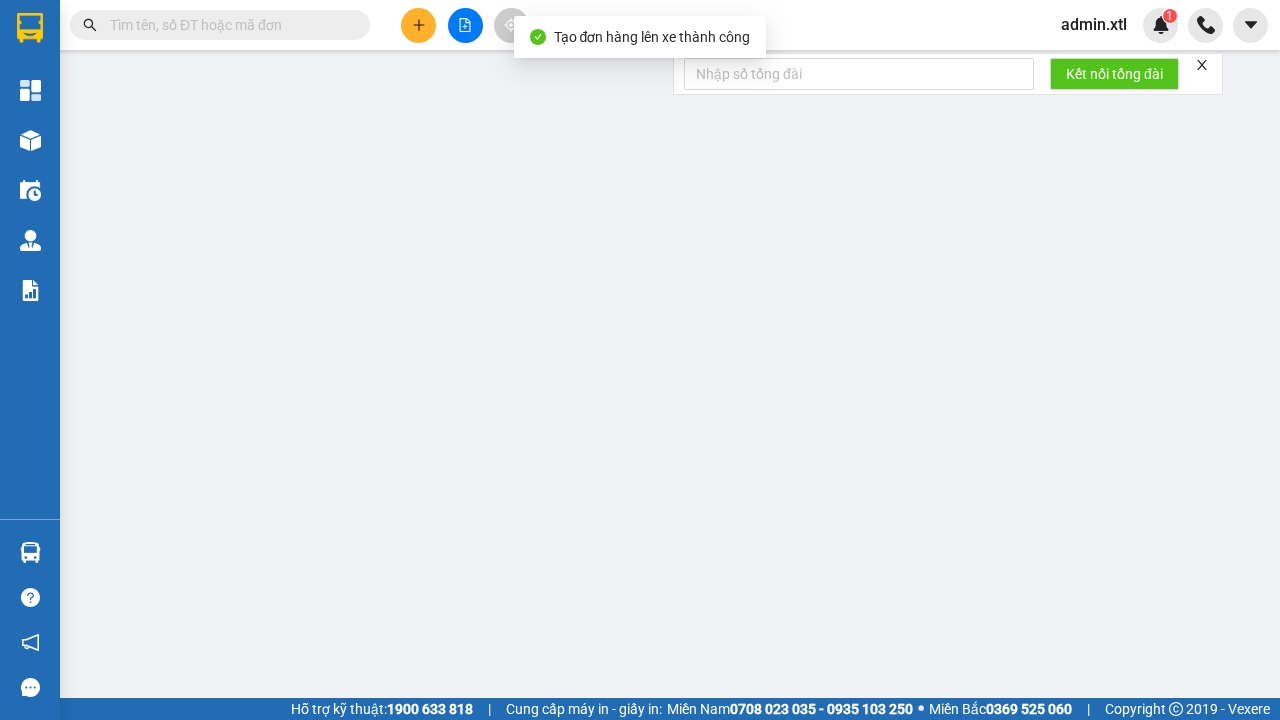 scroll, scrollTop: 0, scrollLeft: 0, axis: both 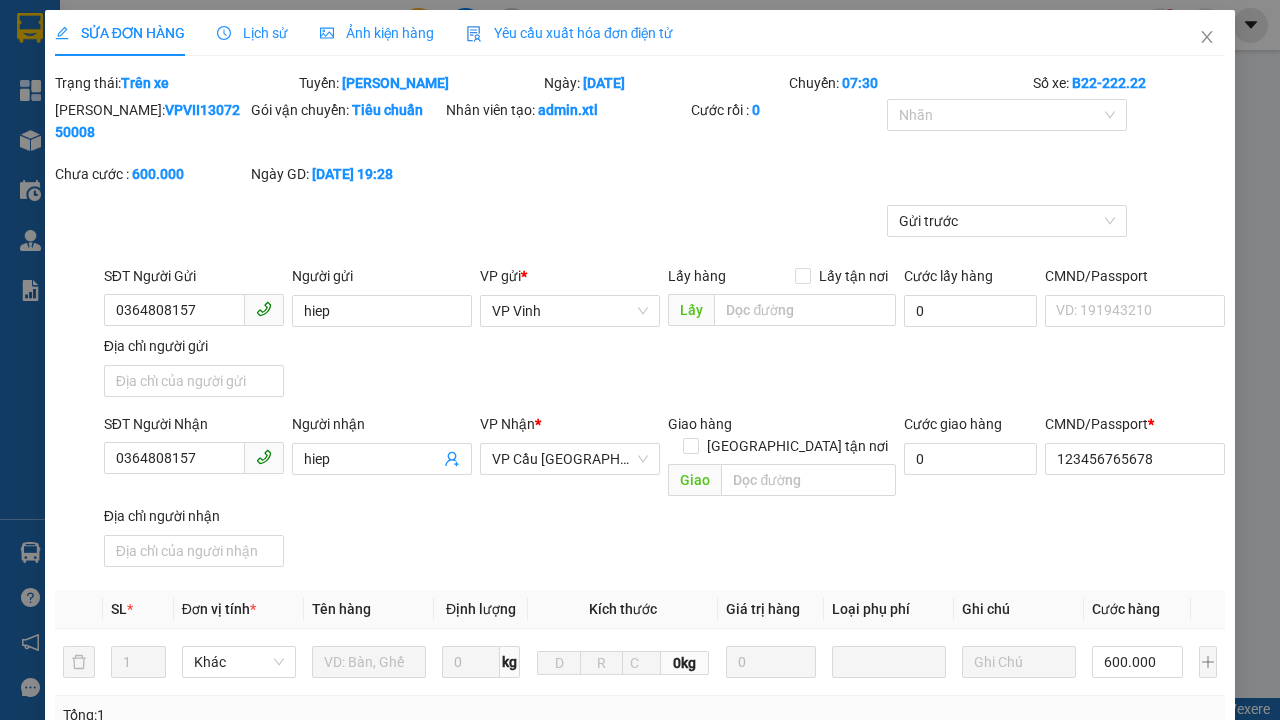 click on "Yêu cầu xuất hóa đơn điện tử" at bounding box center [570, 33] 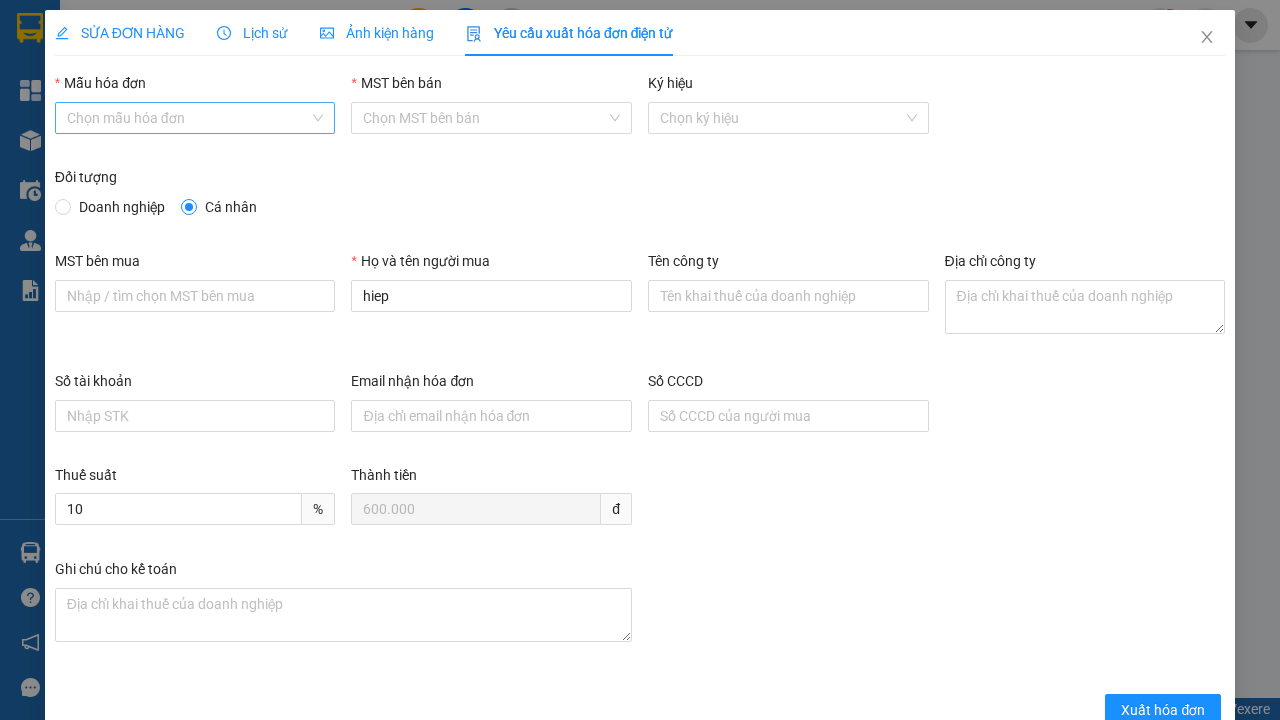 click on "Mẫu hóa đơn" at bounding box center (188, 118) 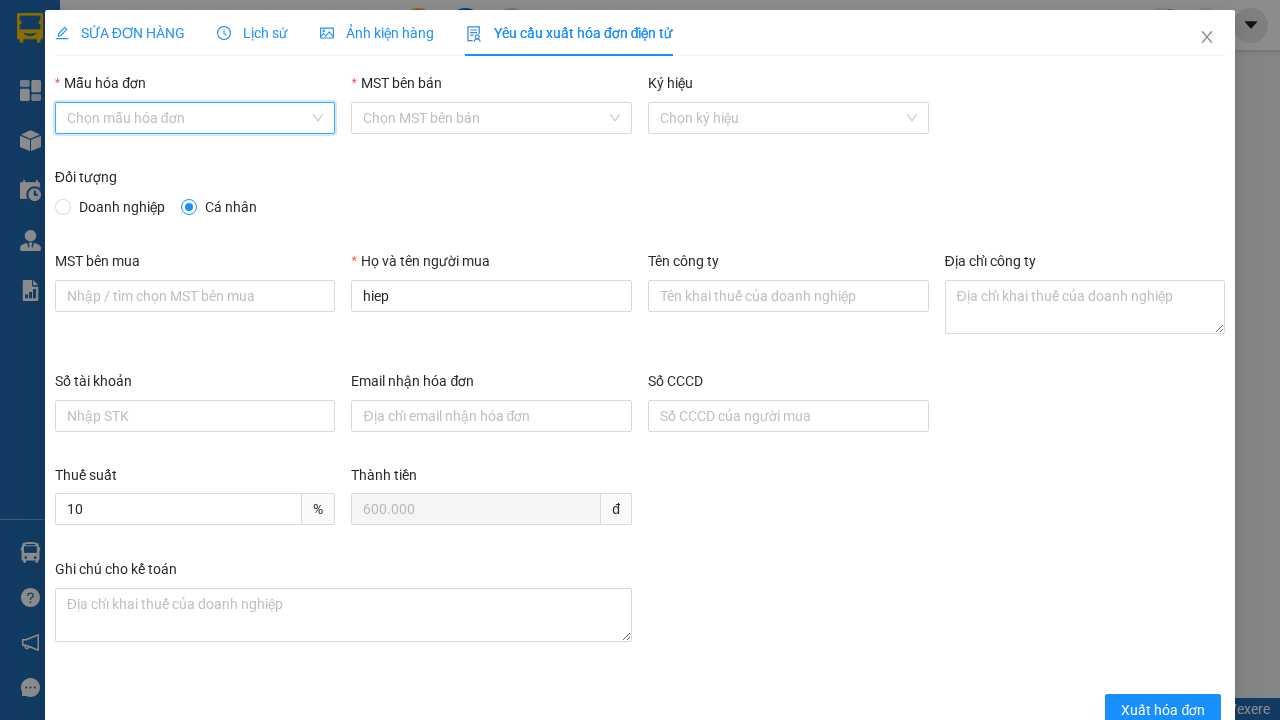 click on "THUTEST-MB-1C25MSP" at bounding box center [192, 158] 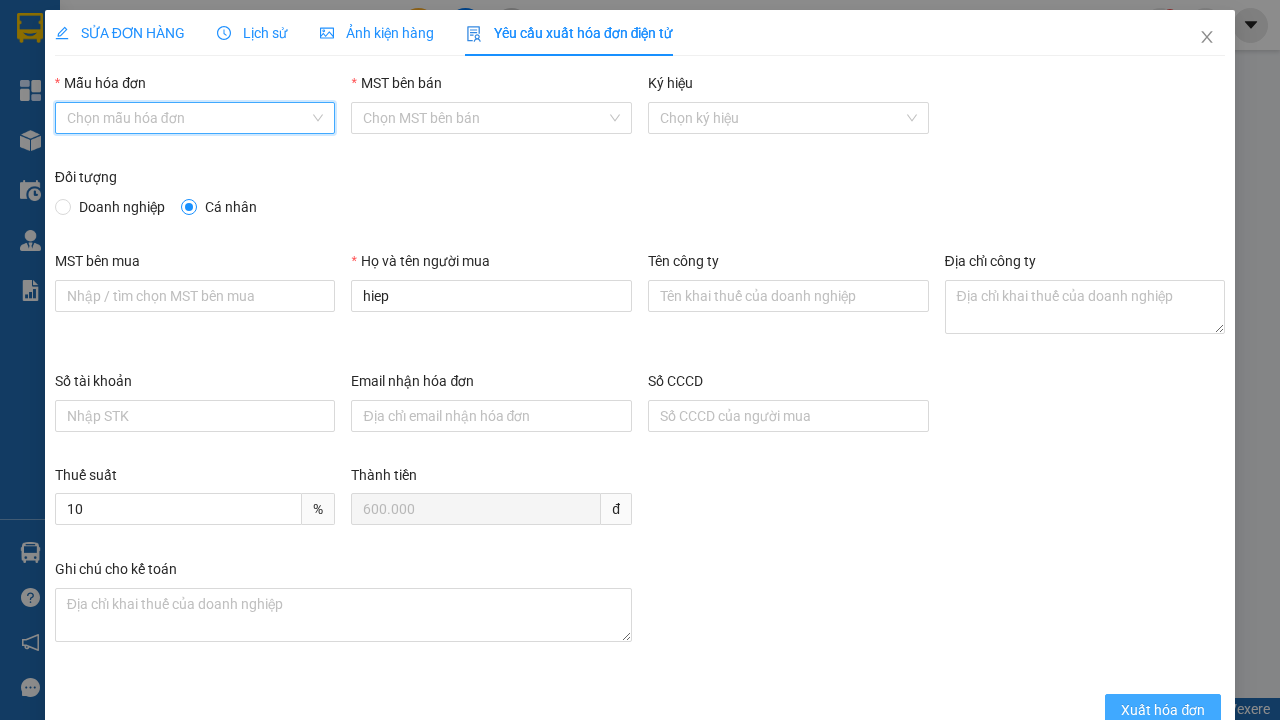 click on "Xuất hóa đơn" at bounding box center (1163, 710) 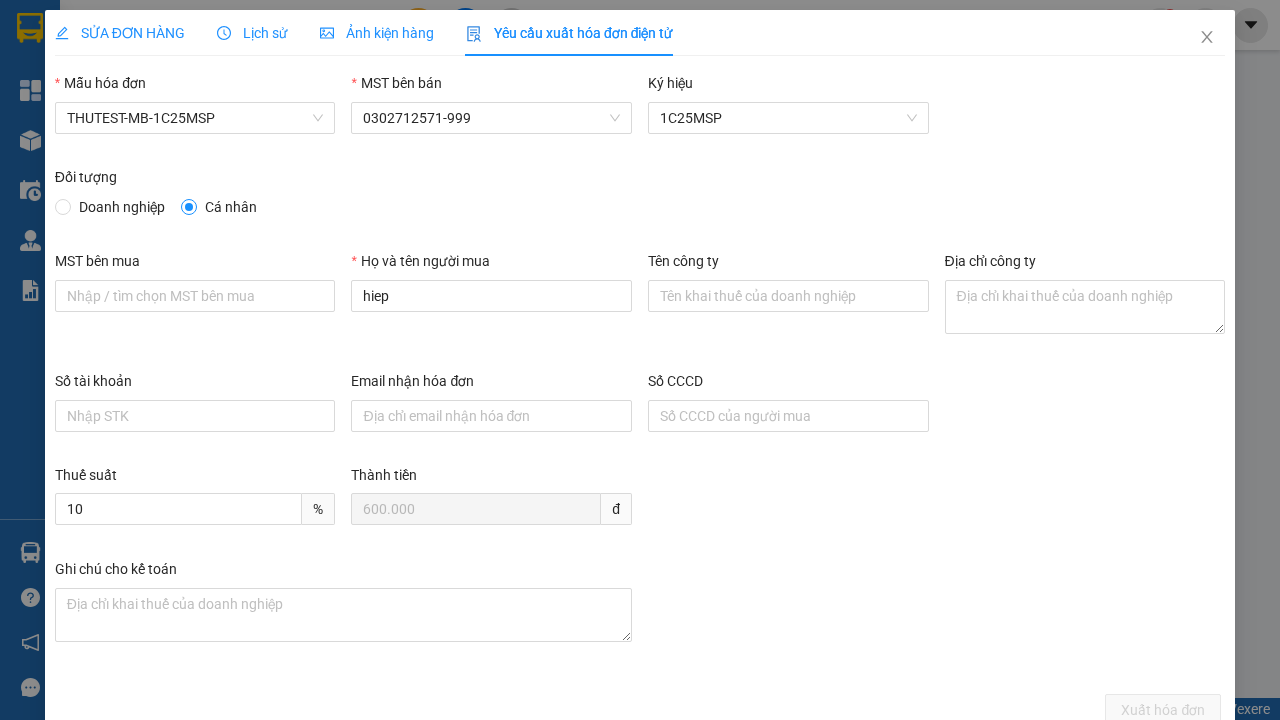 scroll, scrollTop: 6, scrollLeft: 0, axis: vertical 